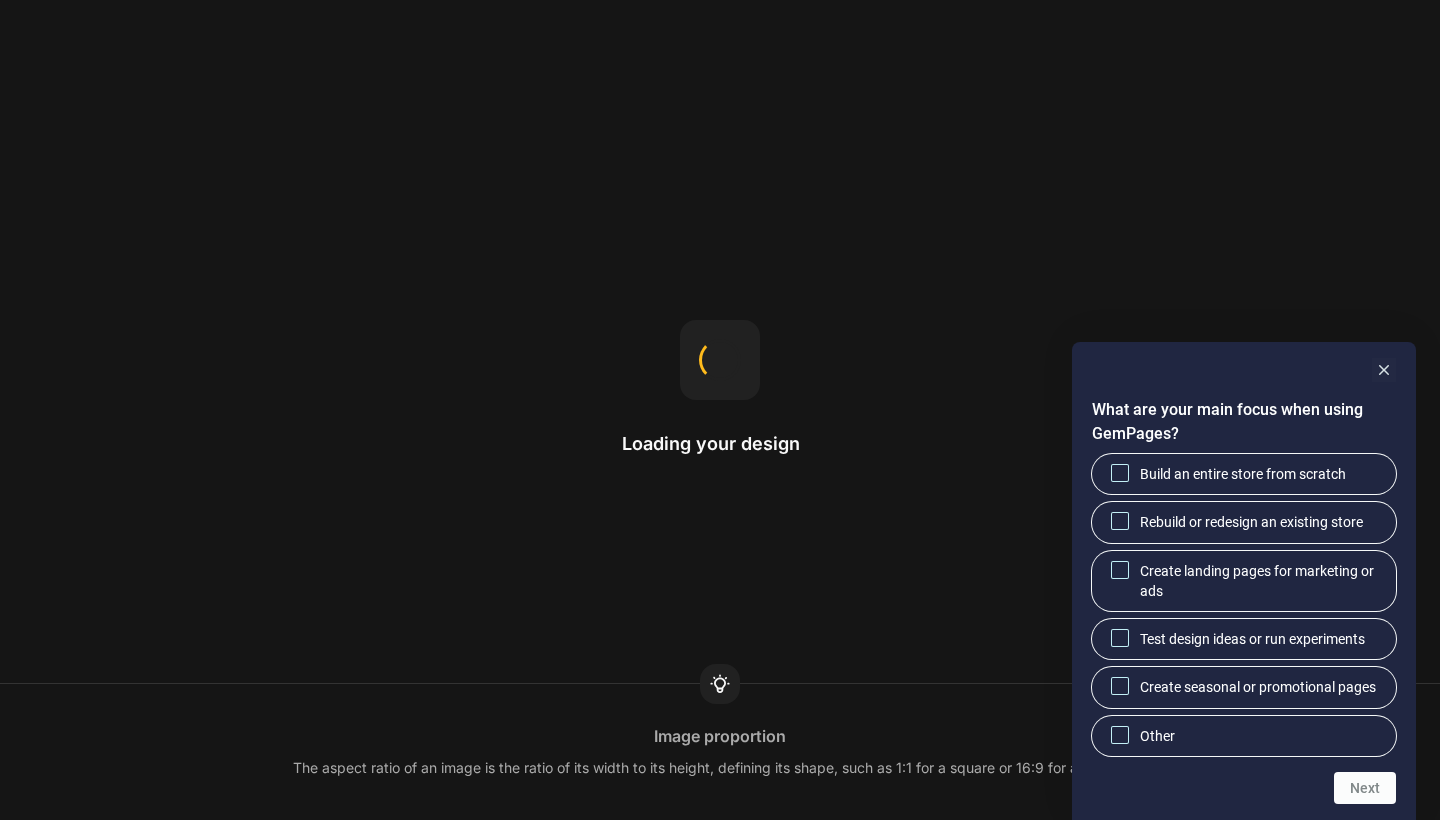 scroll, scrollTop: 0, scrollLeft: 0, axis: both 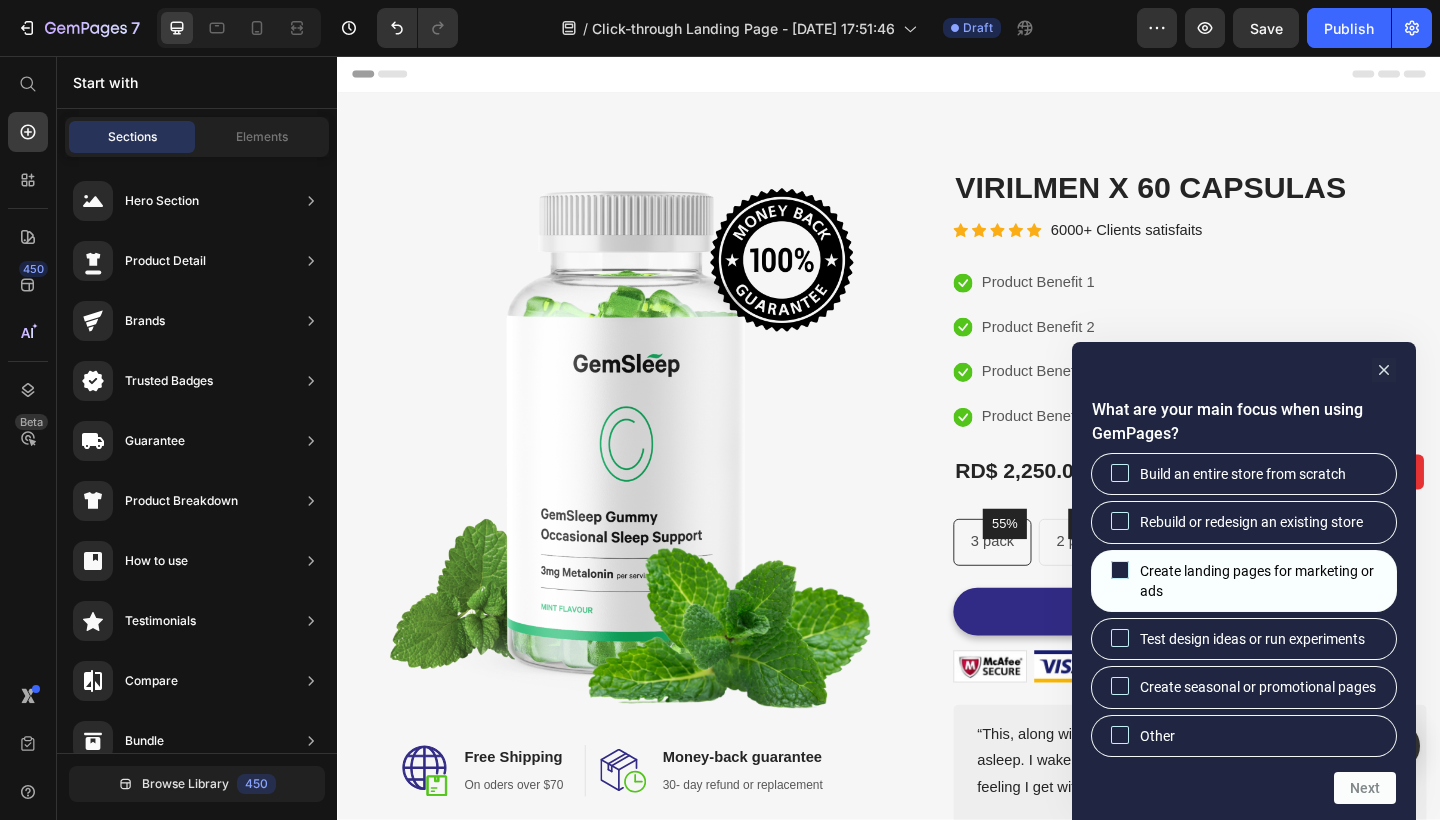 click on "Create landing pages for marketing or ads" at bounding box center (1120, 569) 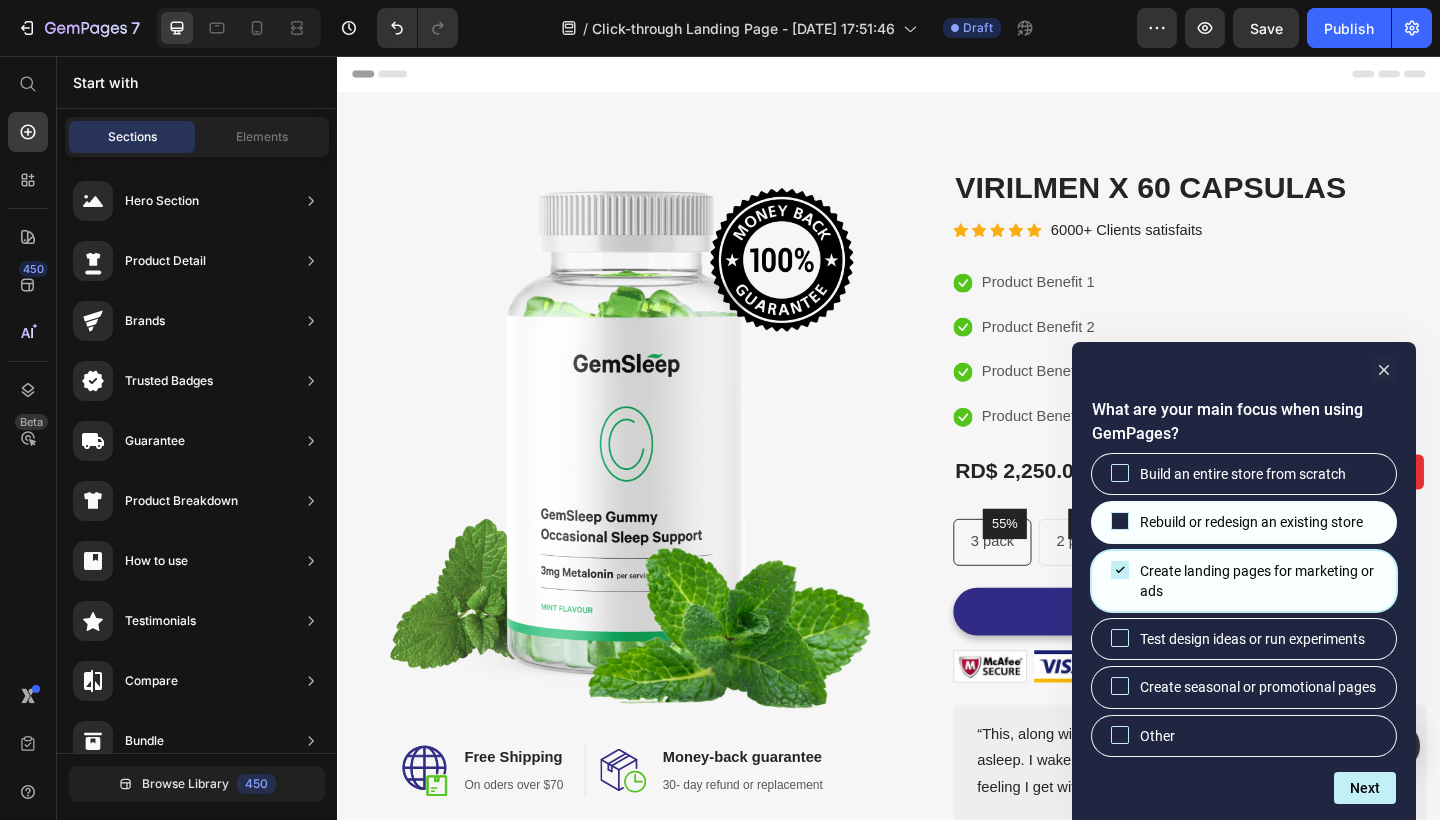 click on "Rebuild or redesign an existing store" at bounding box center [1251, 522] 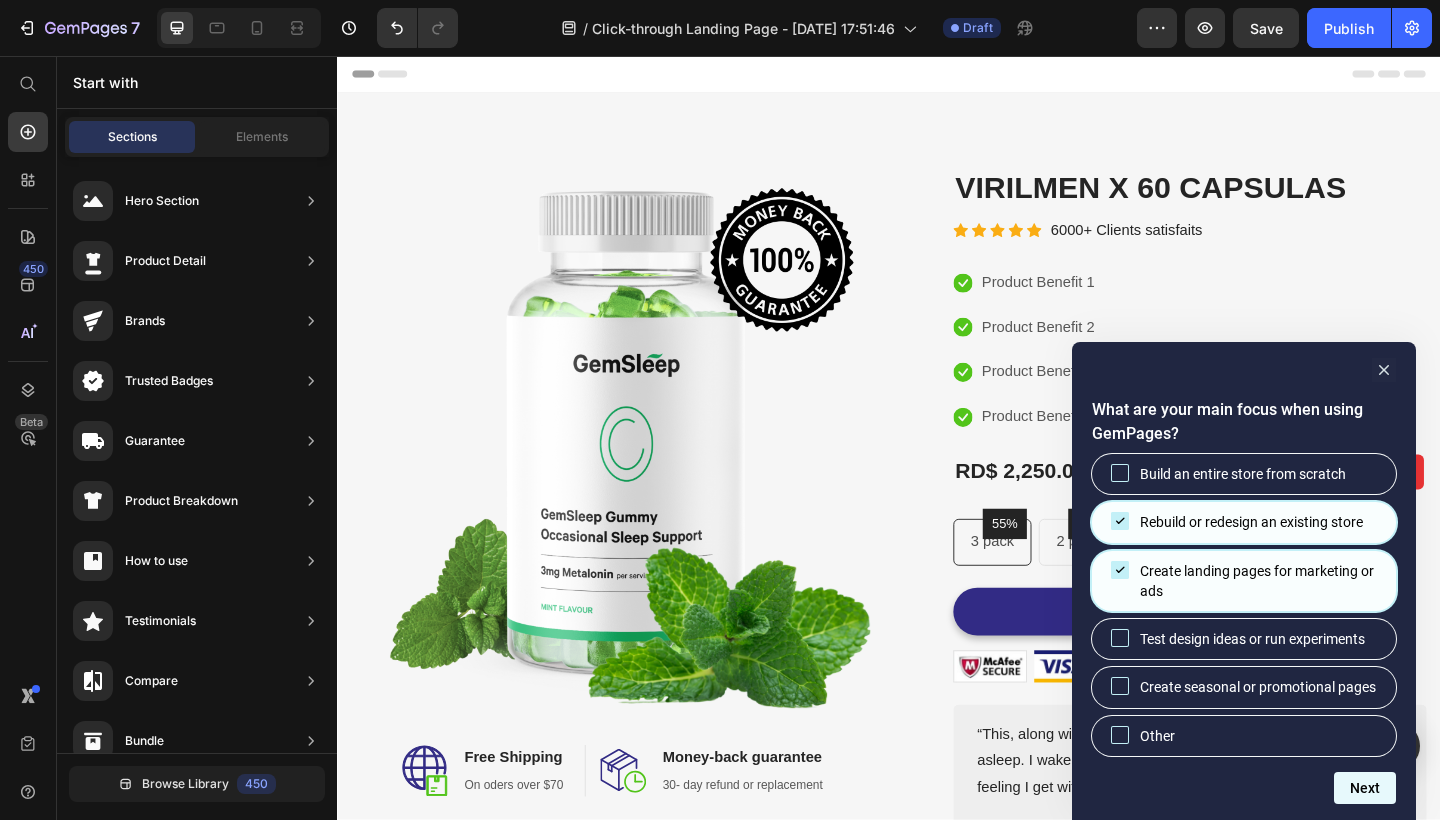 click on "Next" at bounding box center (1365, 788) 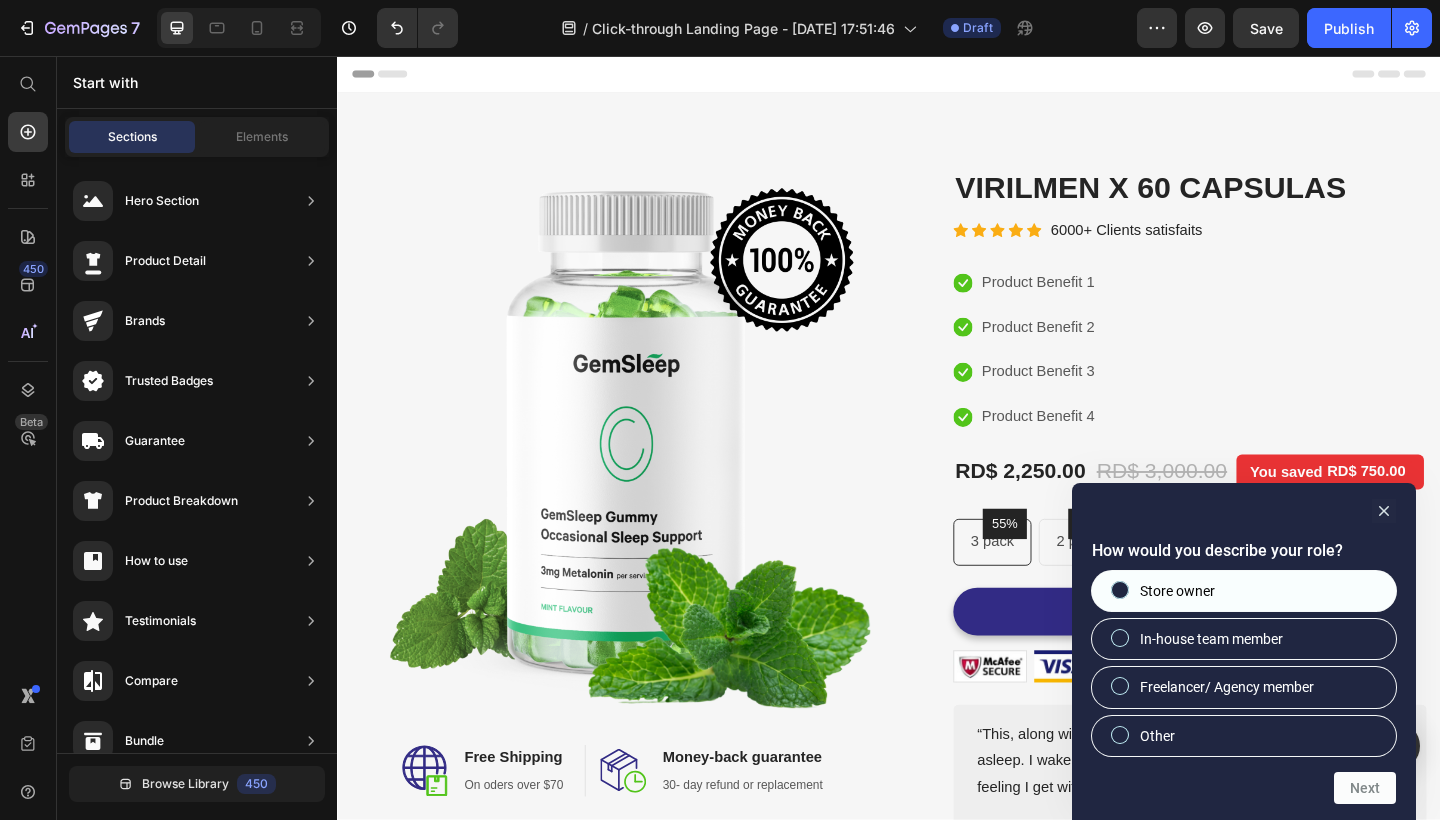 click on "Store owner" at bounding box center [1244, 591] 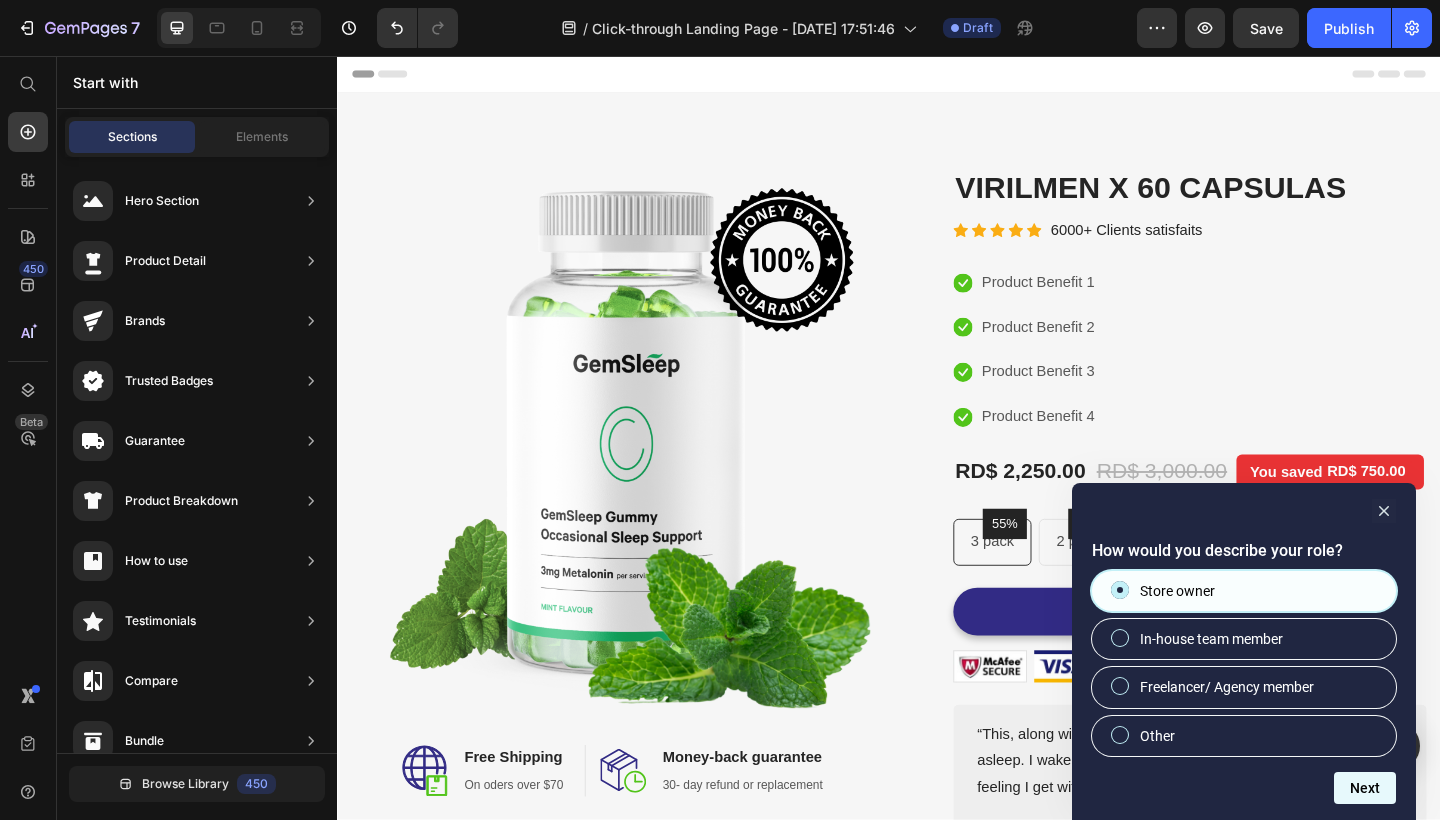 click on "Next" at bounding box center [1365, 788] 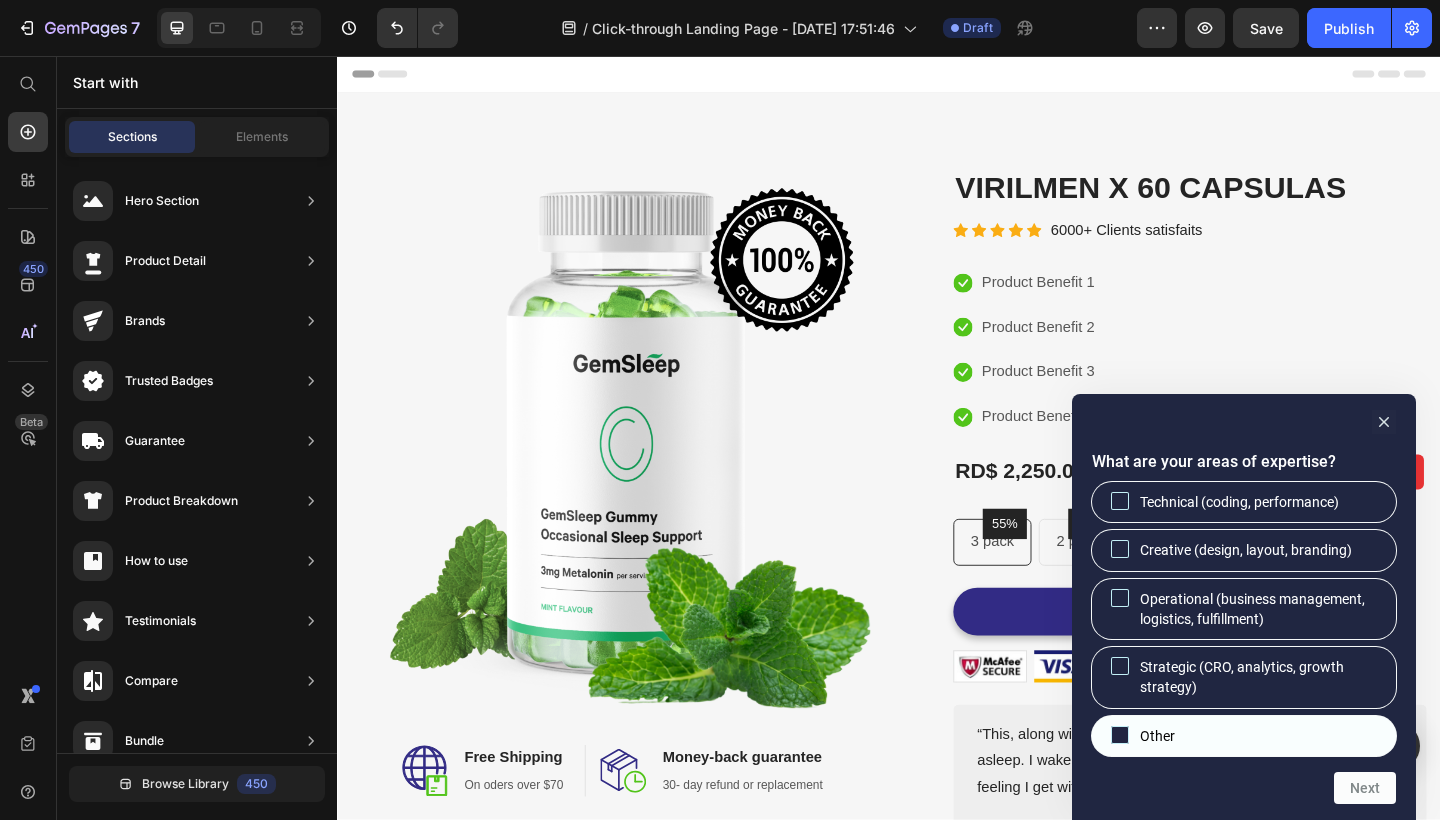 click on "Other" at bounding box center (1244, 736) 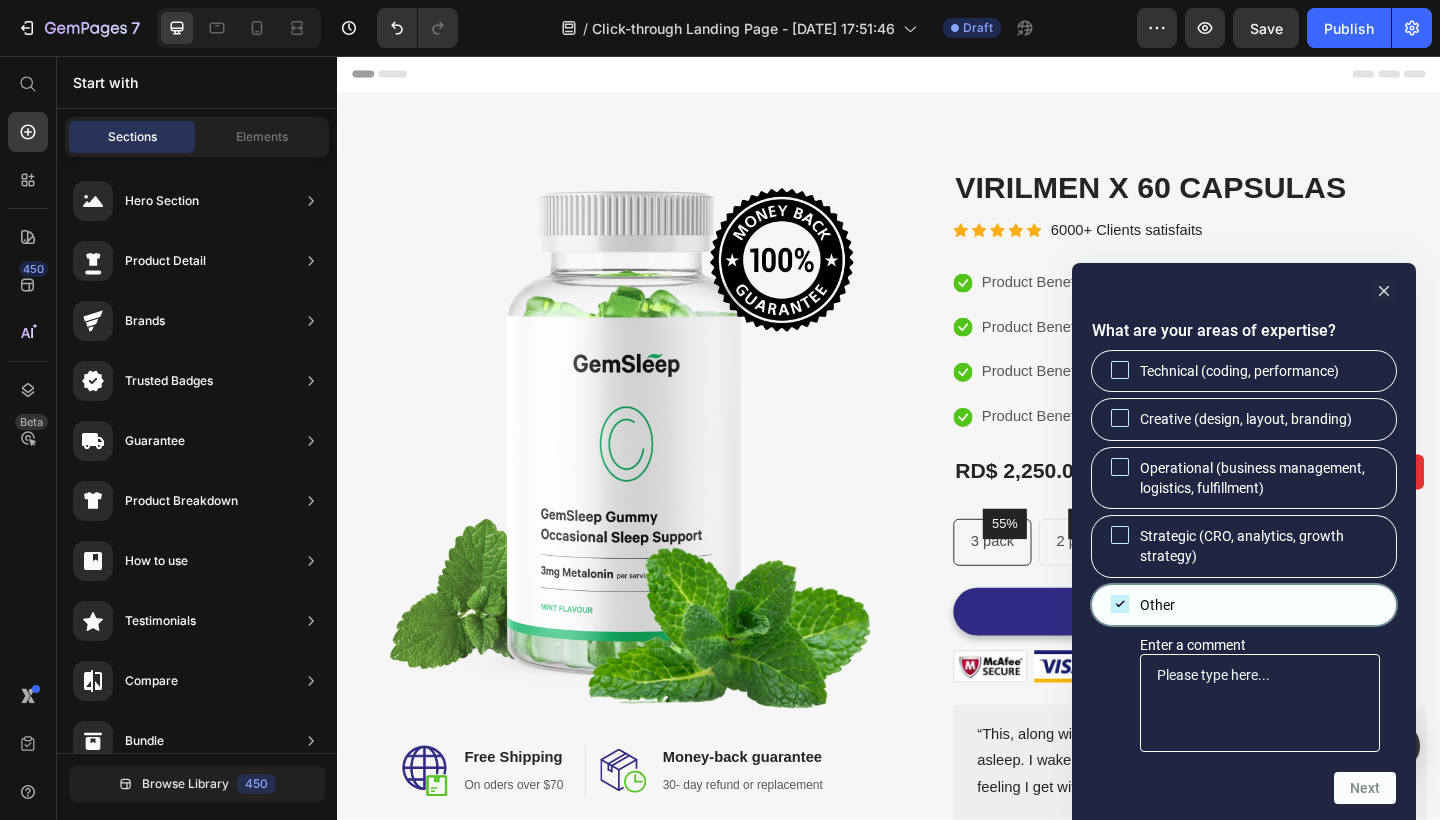 click on "Other" at bounding box center [1244, 605] 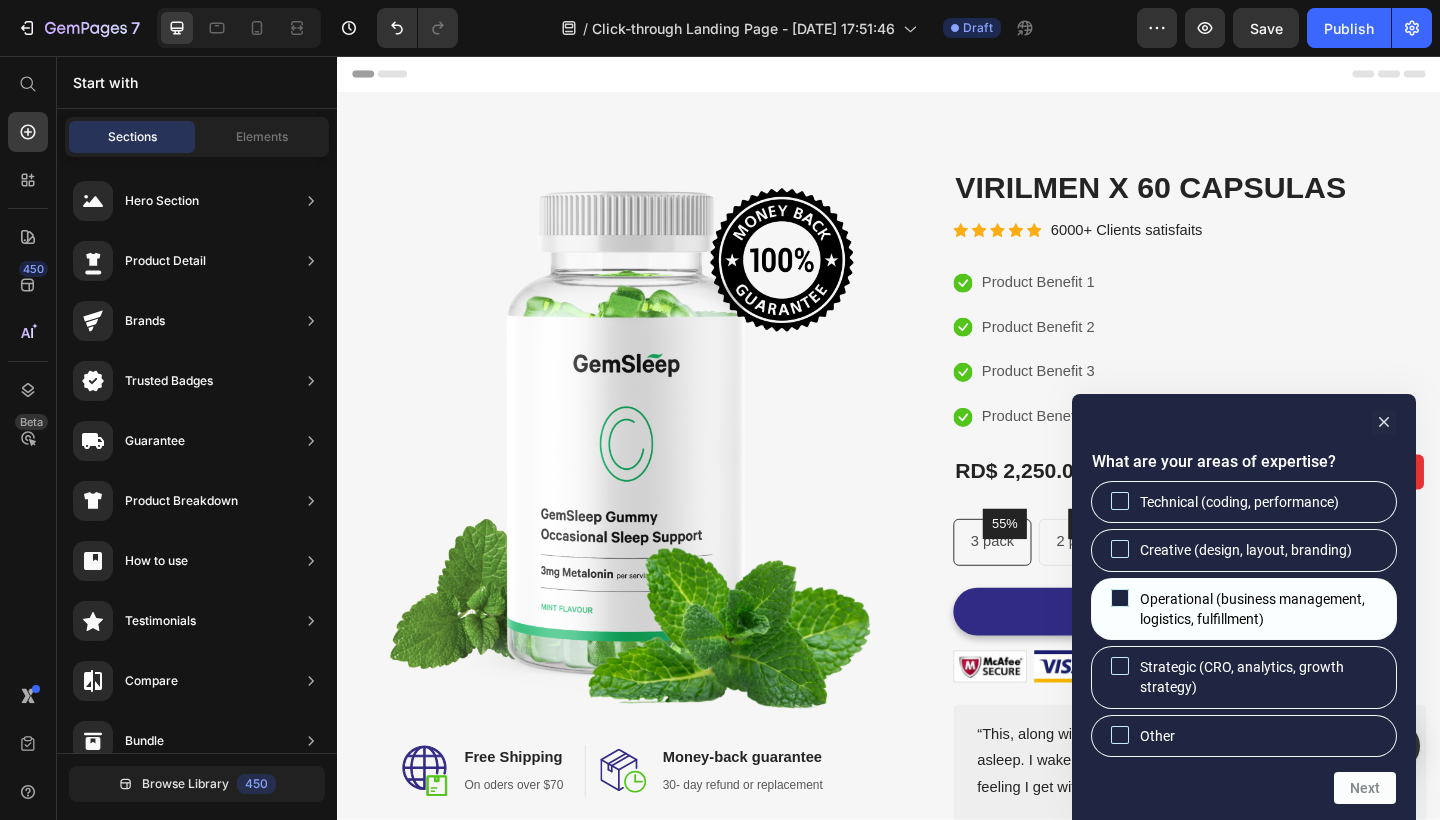 click on "Operational (business management, logistics, fulfillment)" at bounding box center (1244, 609) 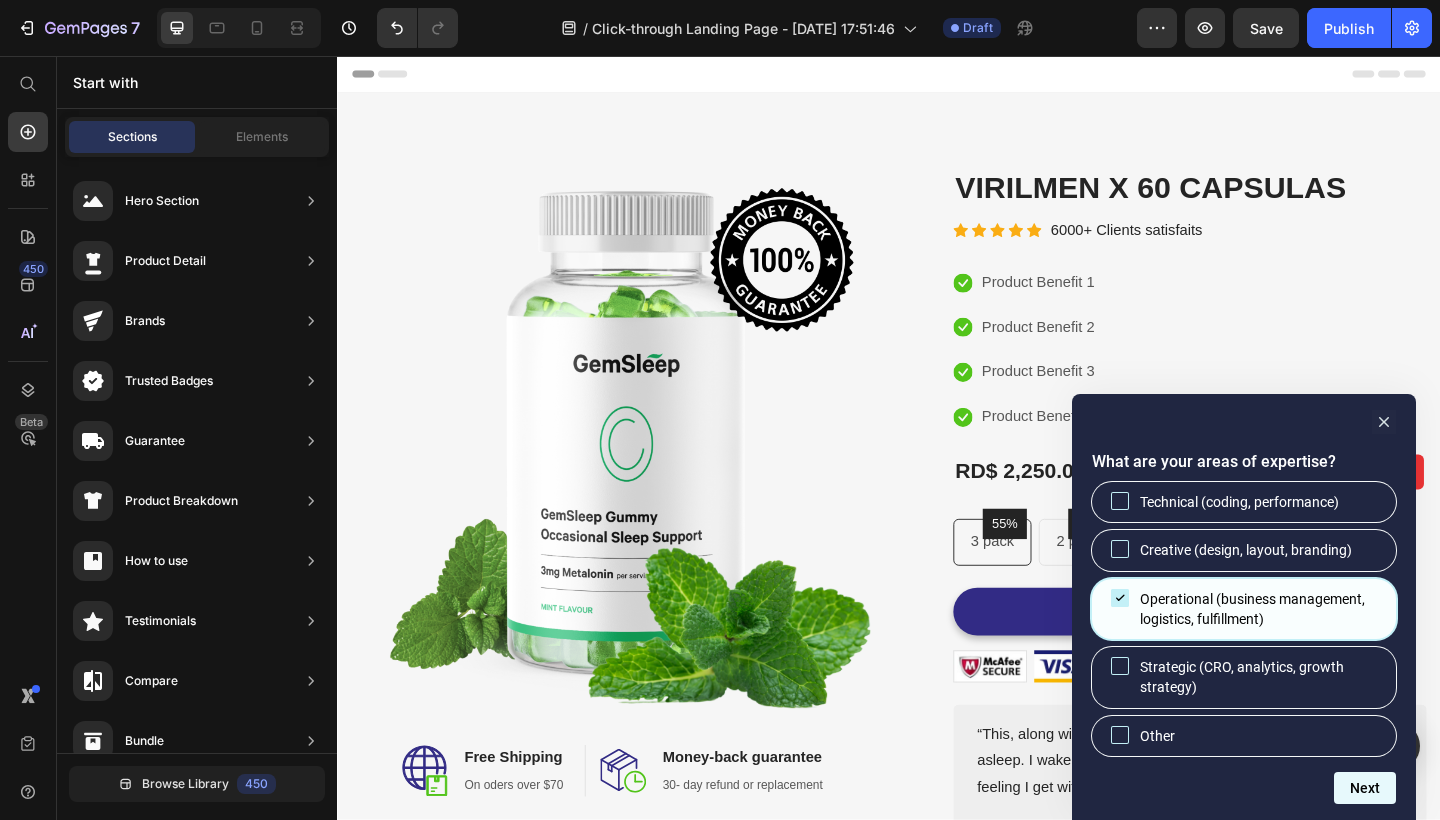 click on "Next" at bounding box center [1365, 788] 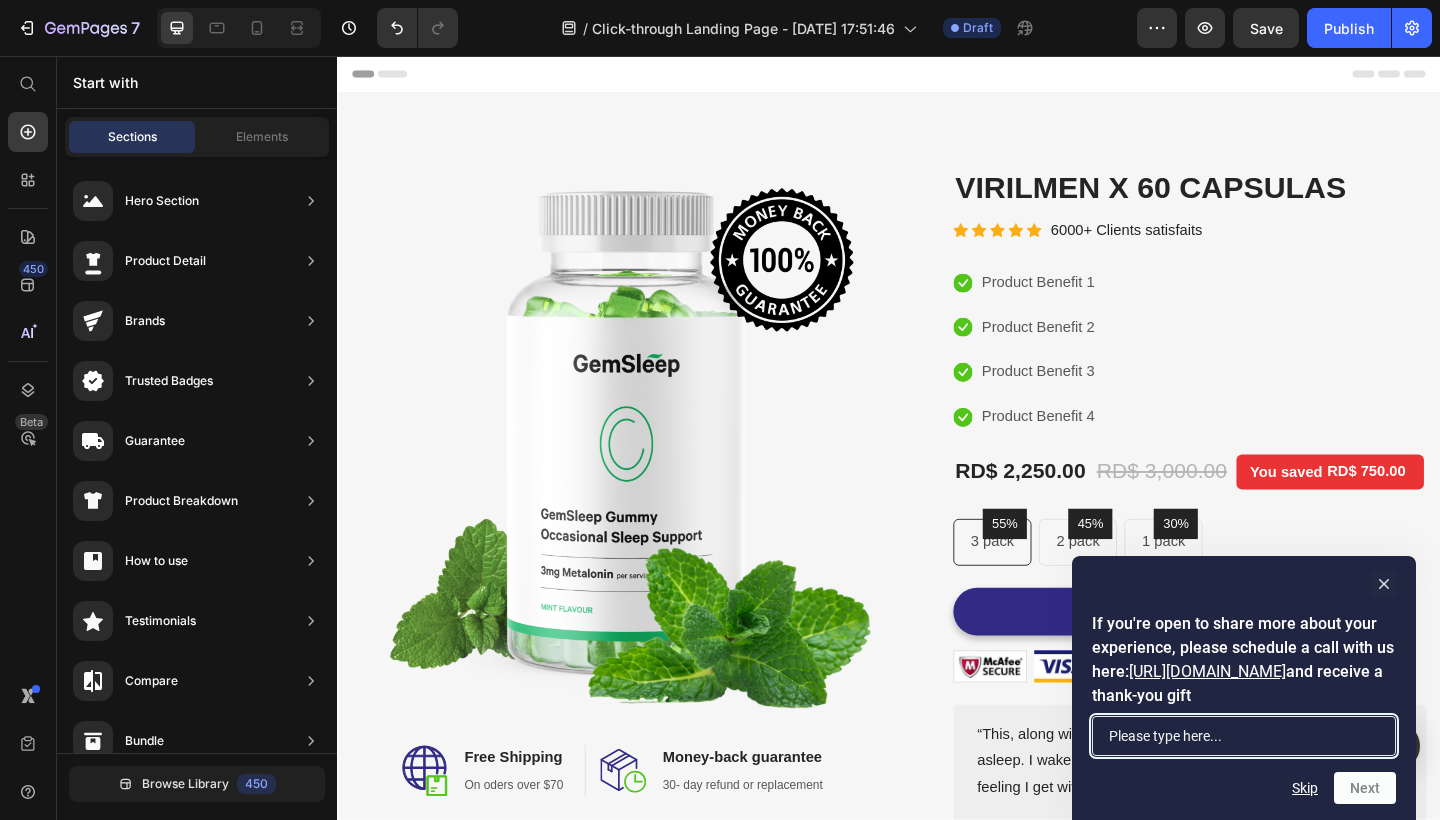 click at bounding box center (1244, 736) 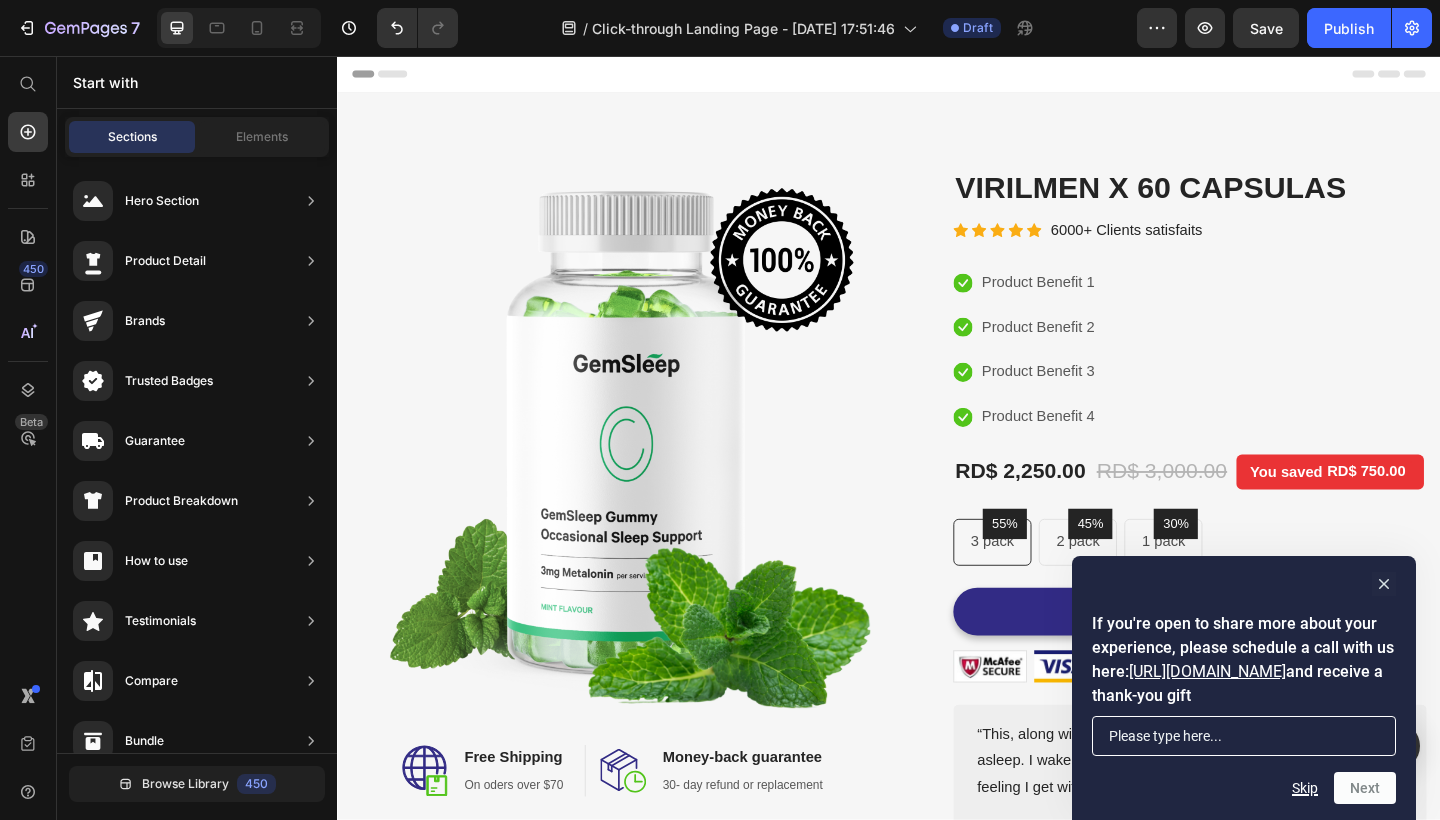 click on "Skip" at bounding box center (1305, 788) 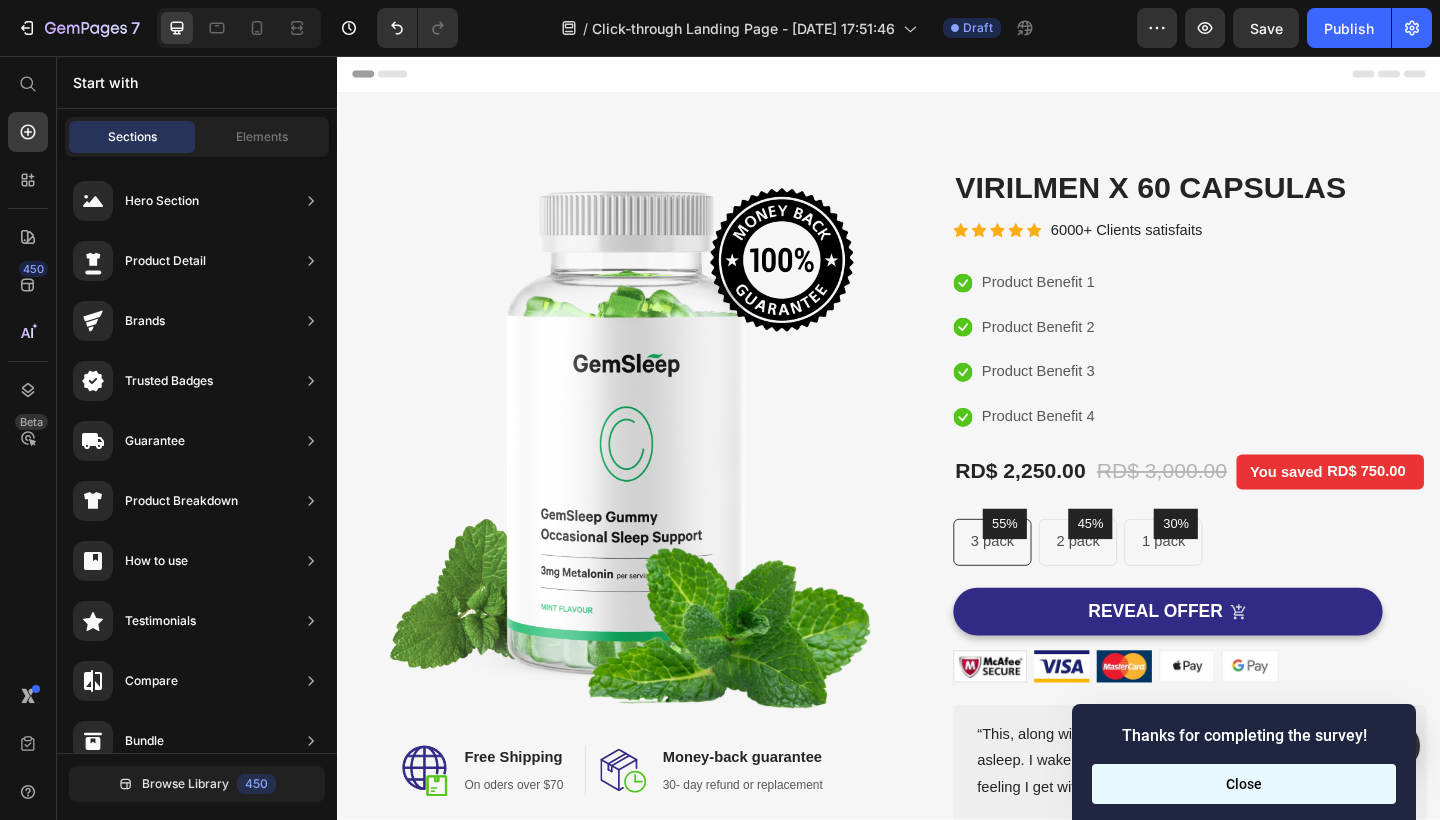 click on "Close" at bounding box center (1244, 784) 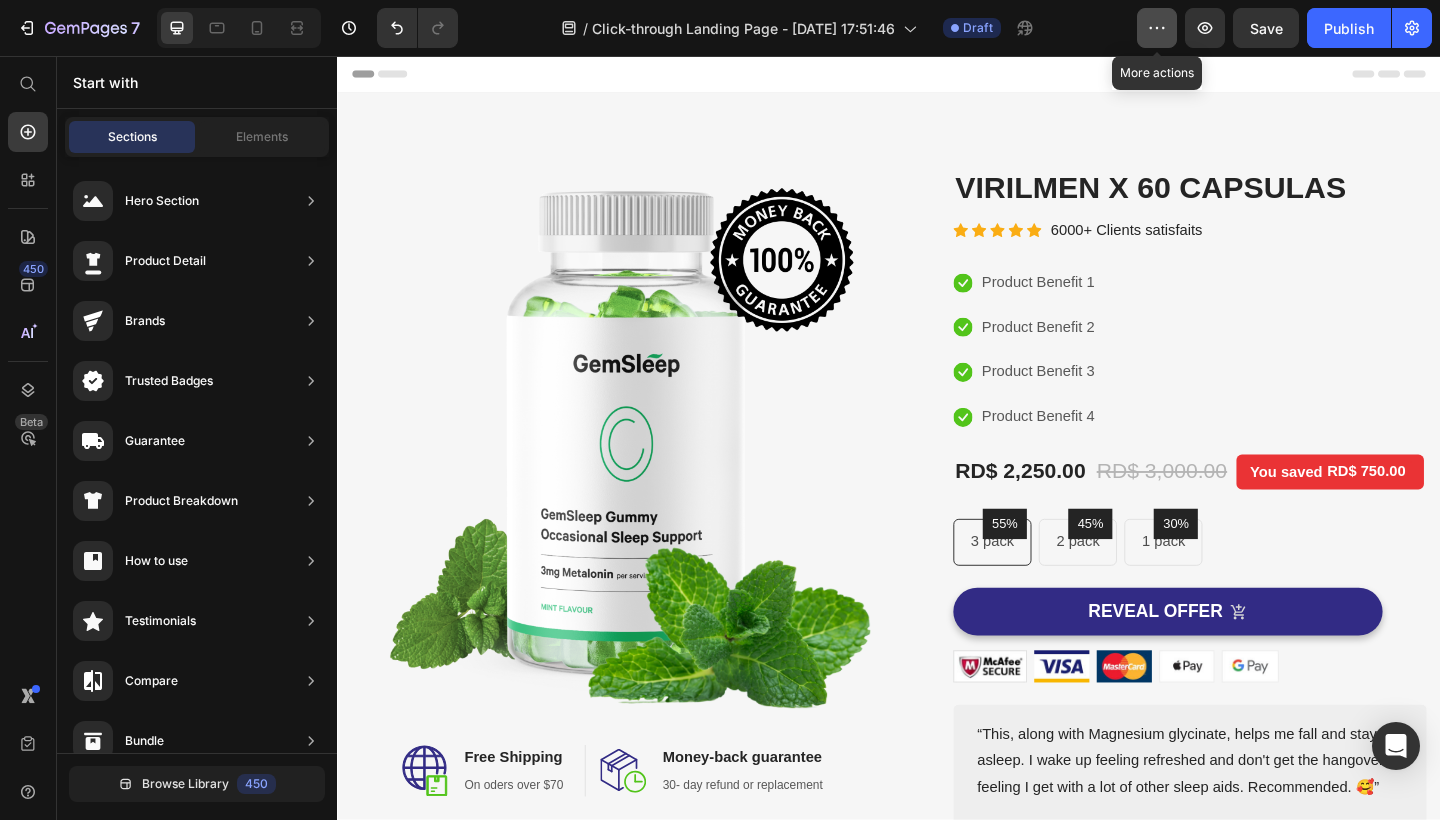 click 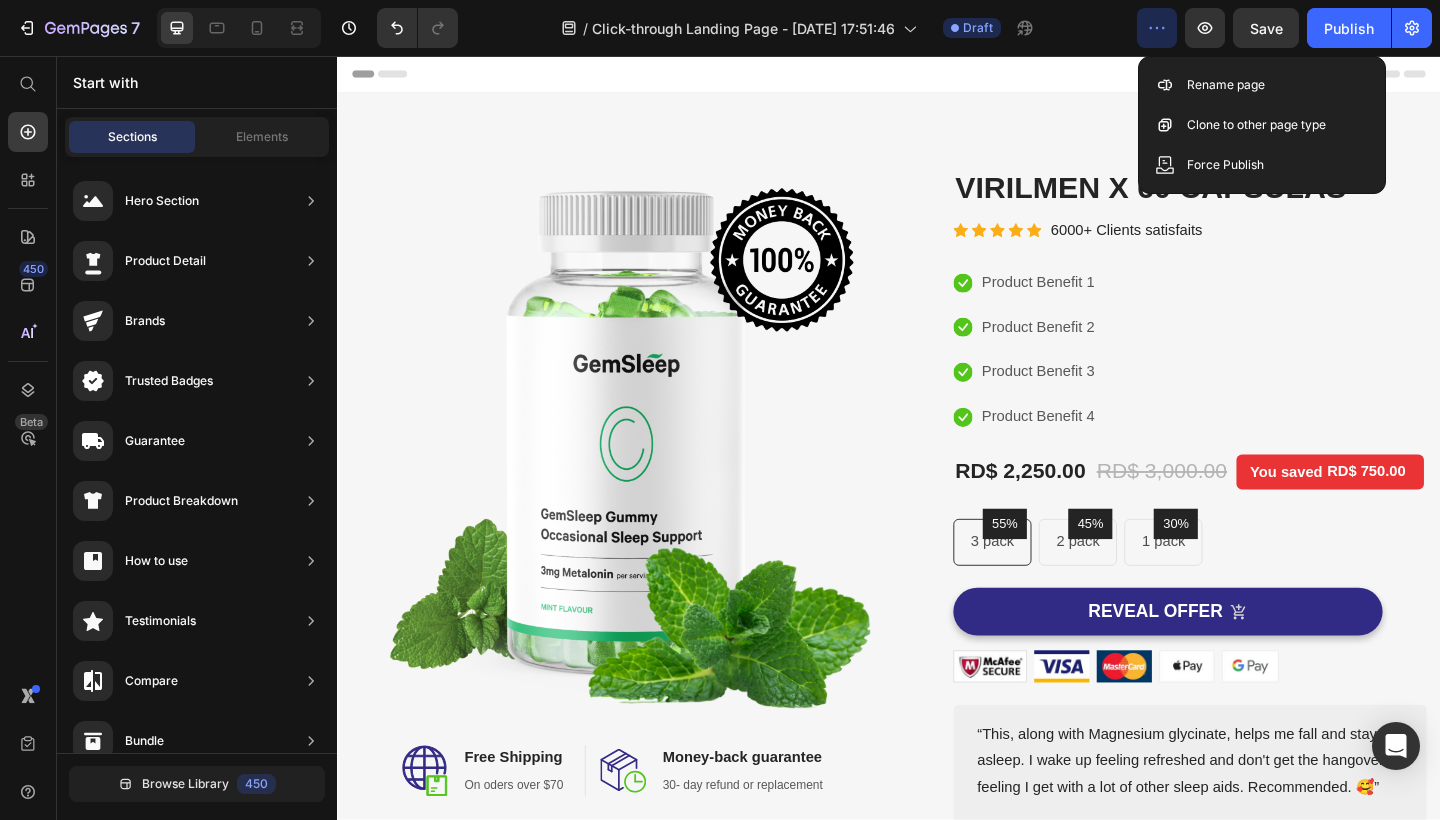 drag, startPoint x: 560, startPoint y: 75, endPoint x: 665, endPoint y: 226, distance: 183.91846 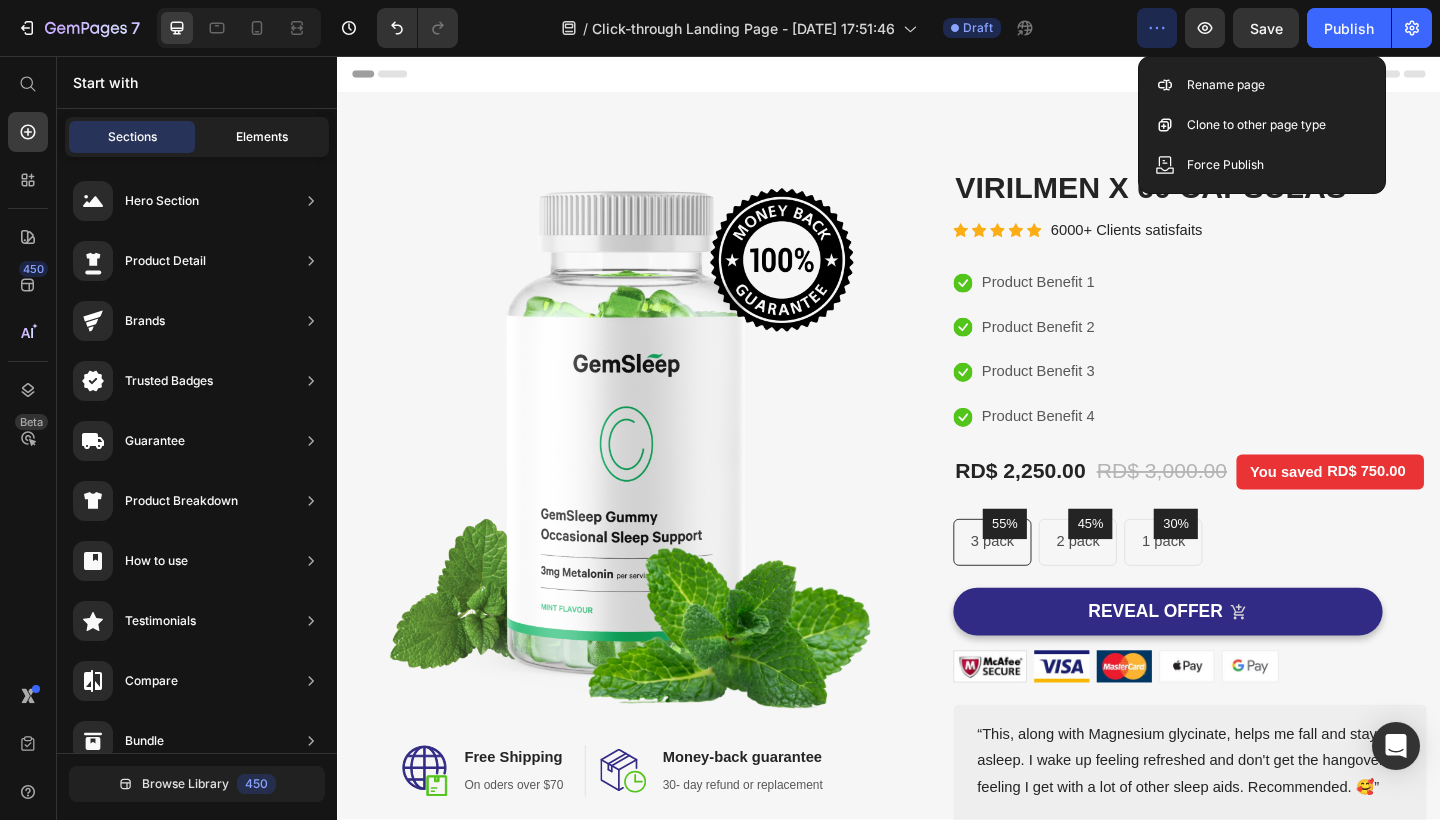 click on "Elements" at bounding box center [262, 137] 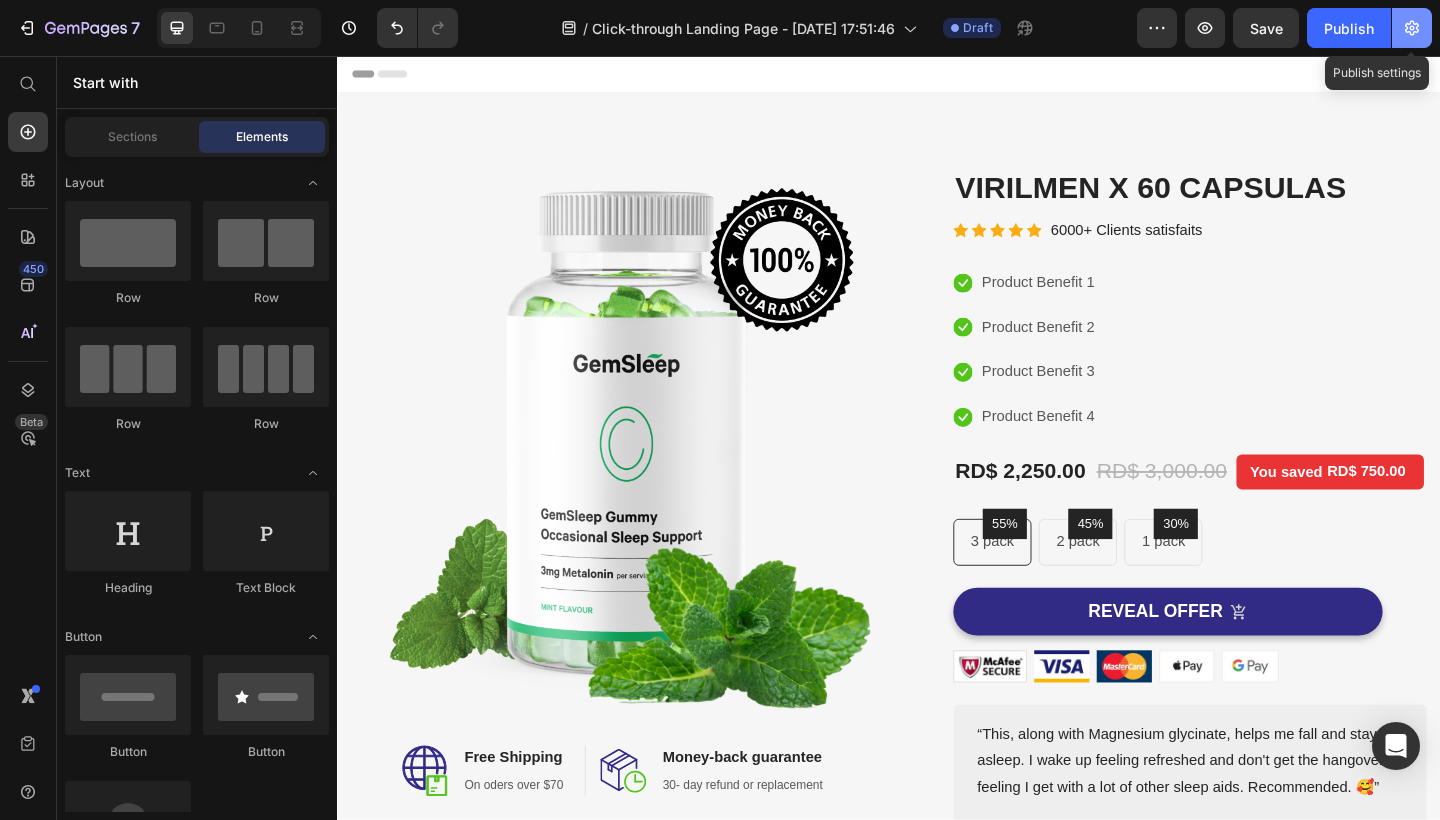 click 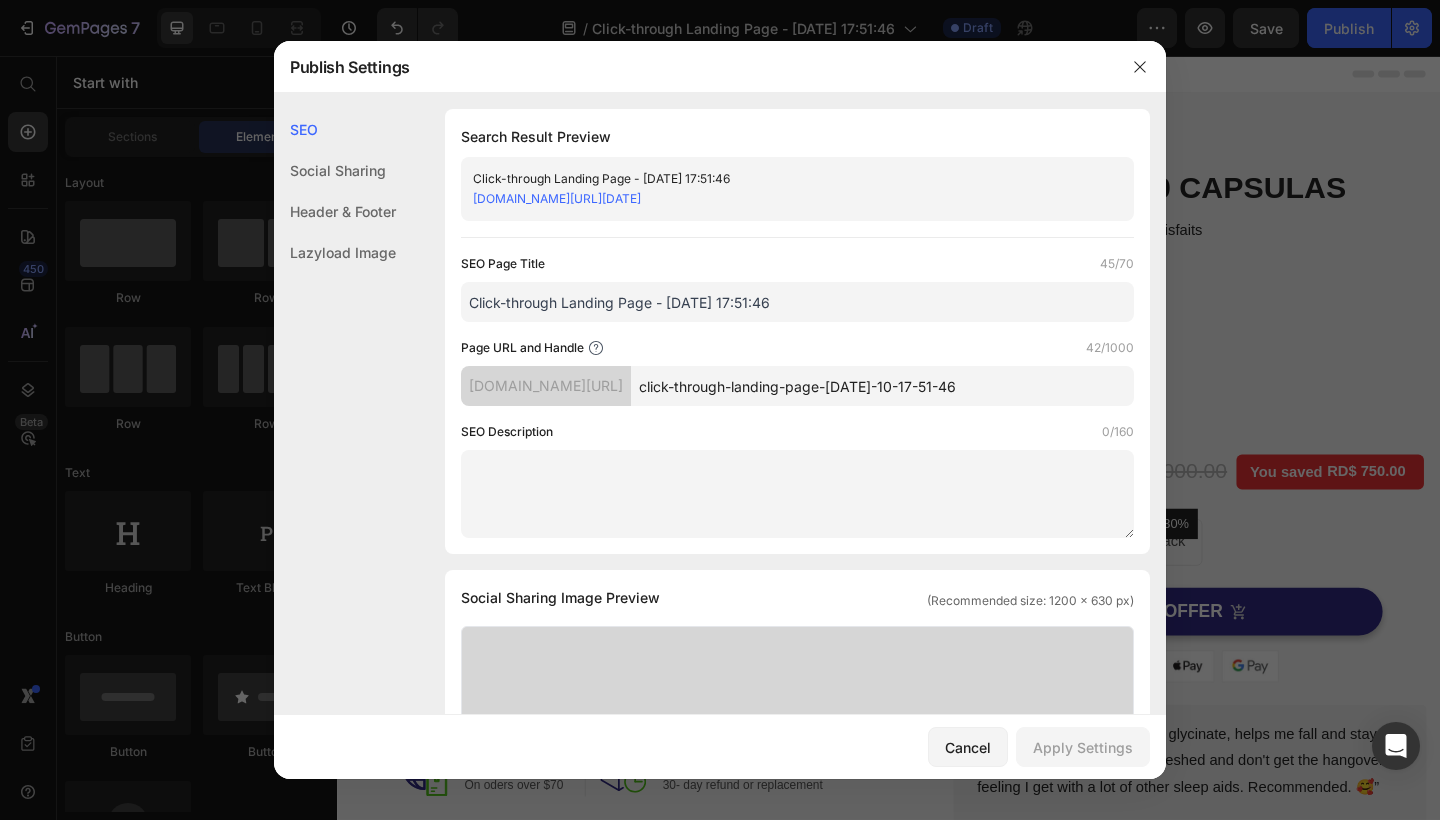 scroll, scrollTop: 652, scrollLeft: 0, axis: vertical 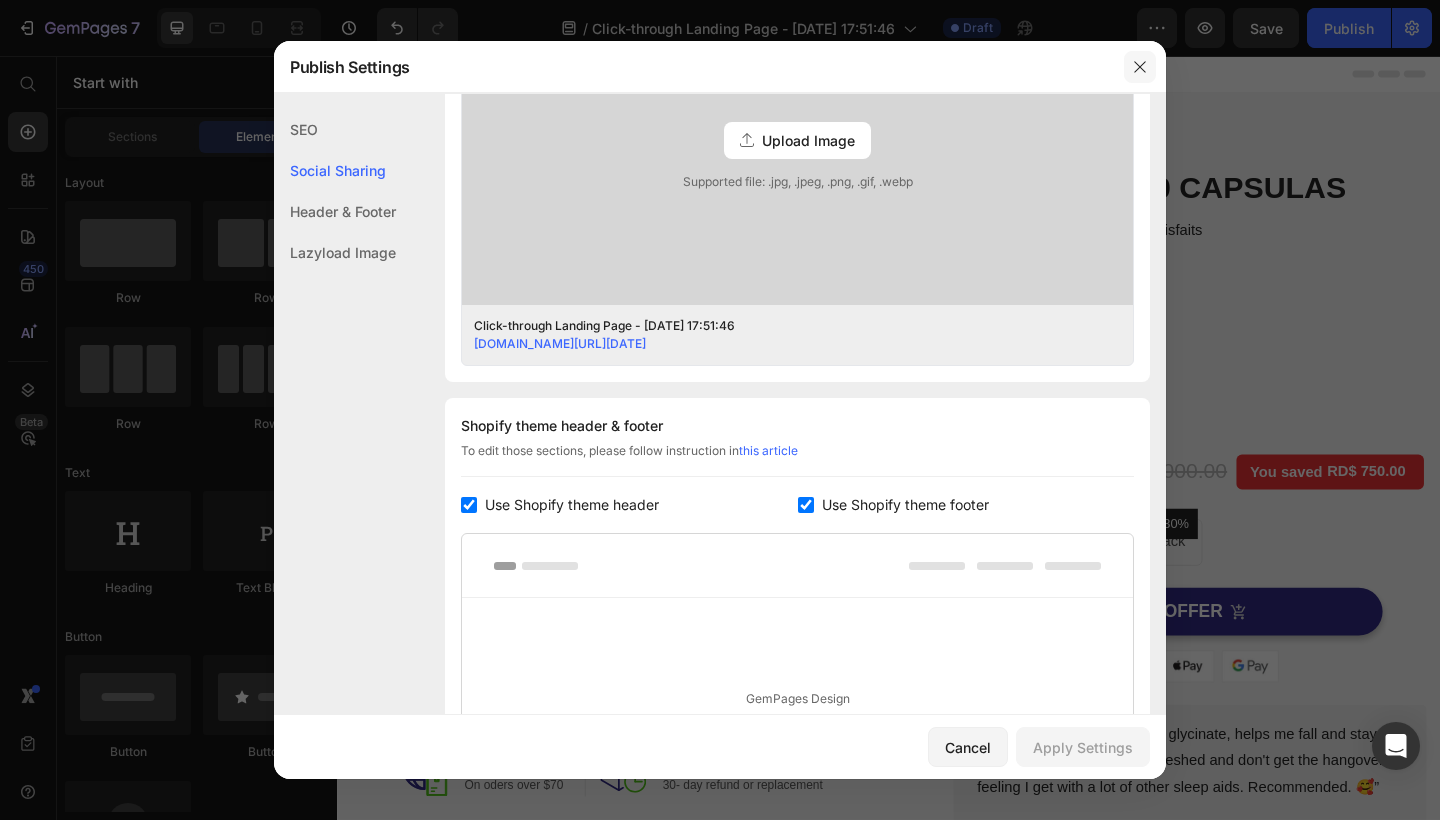 click 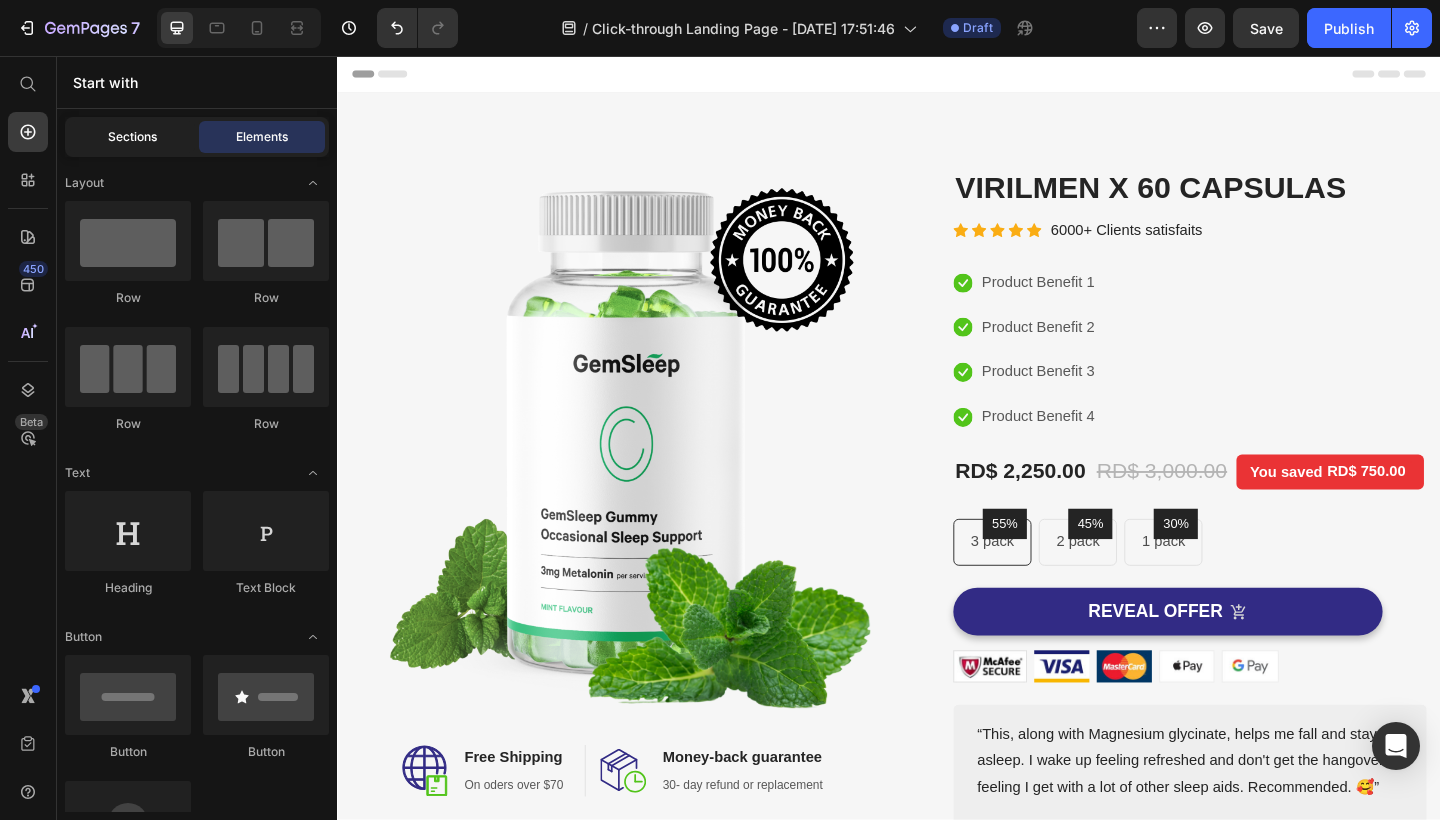 click on "Sections" 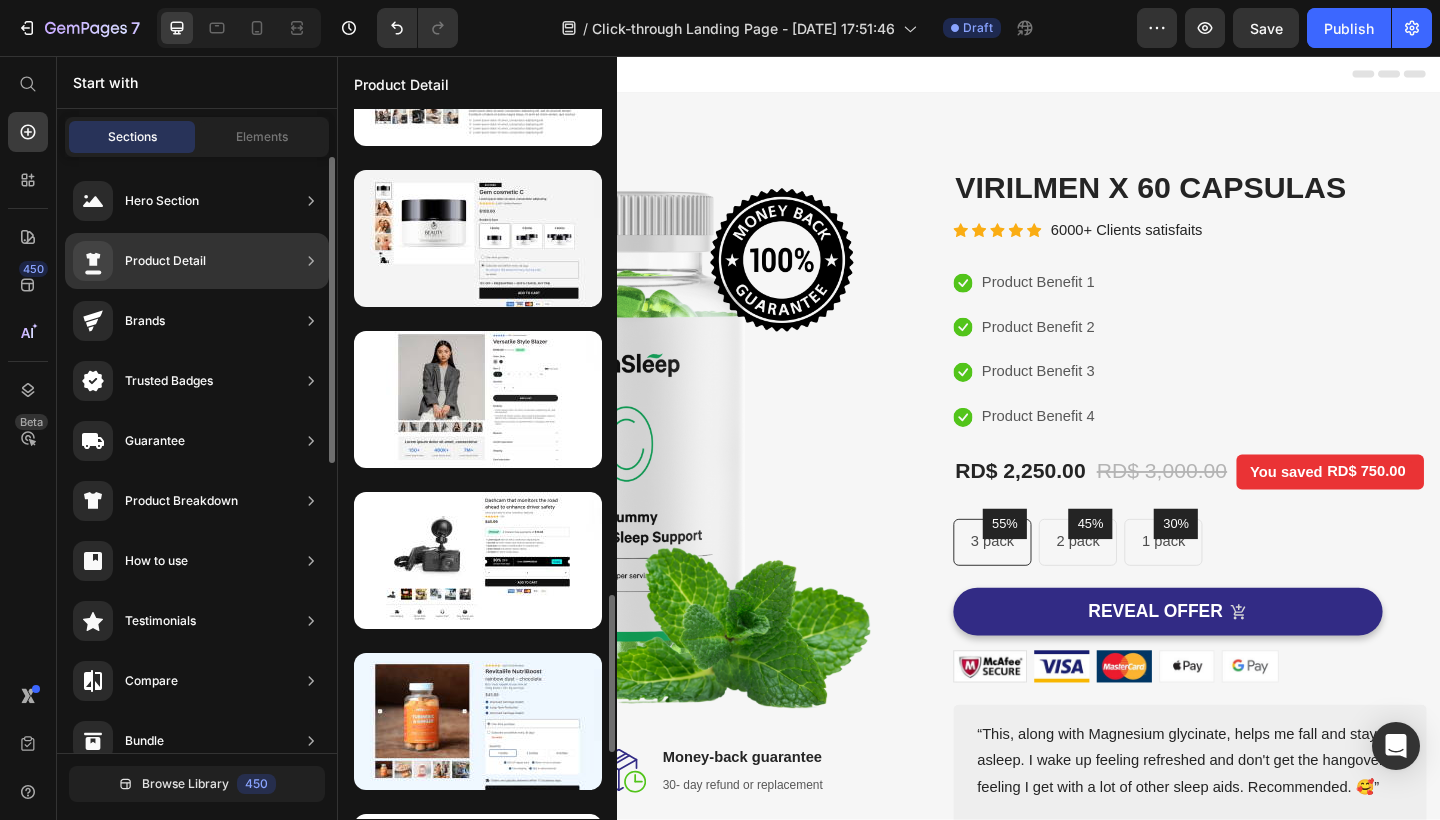 scroll, scrollTop: 83, scrollLeft: 0, axis: vertical 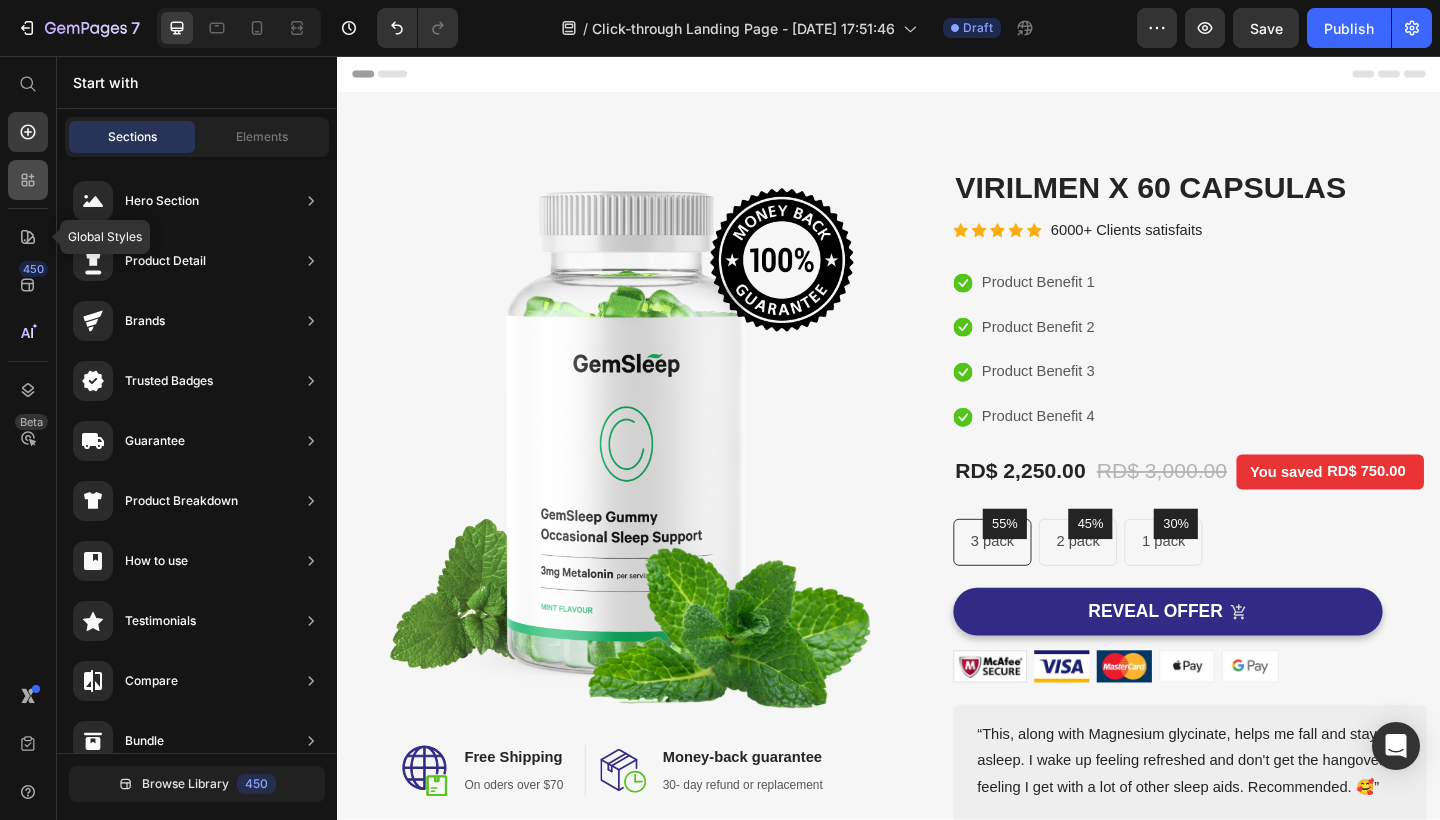click 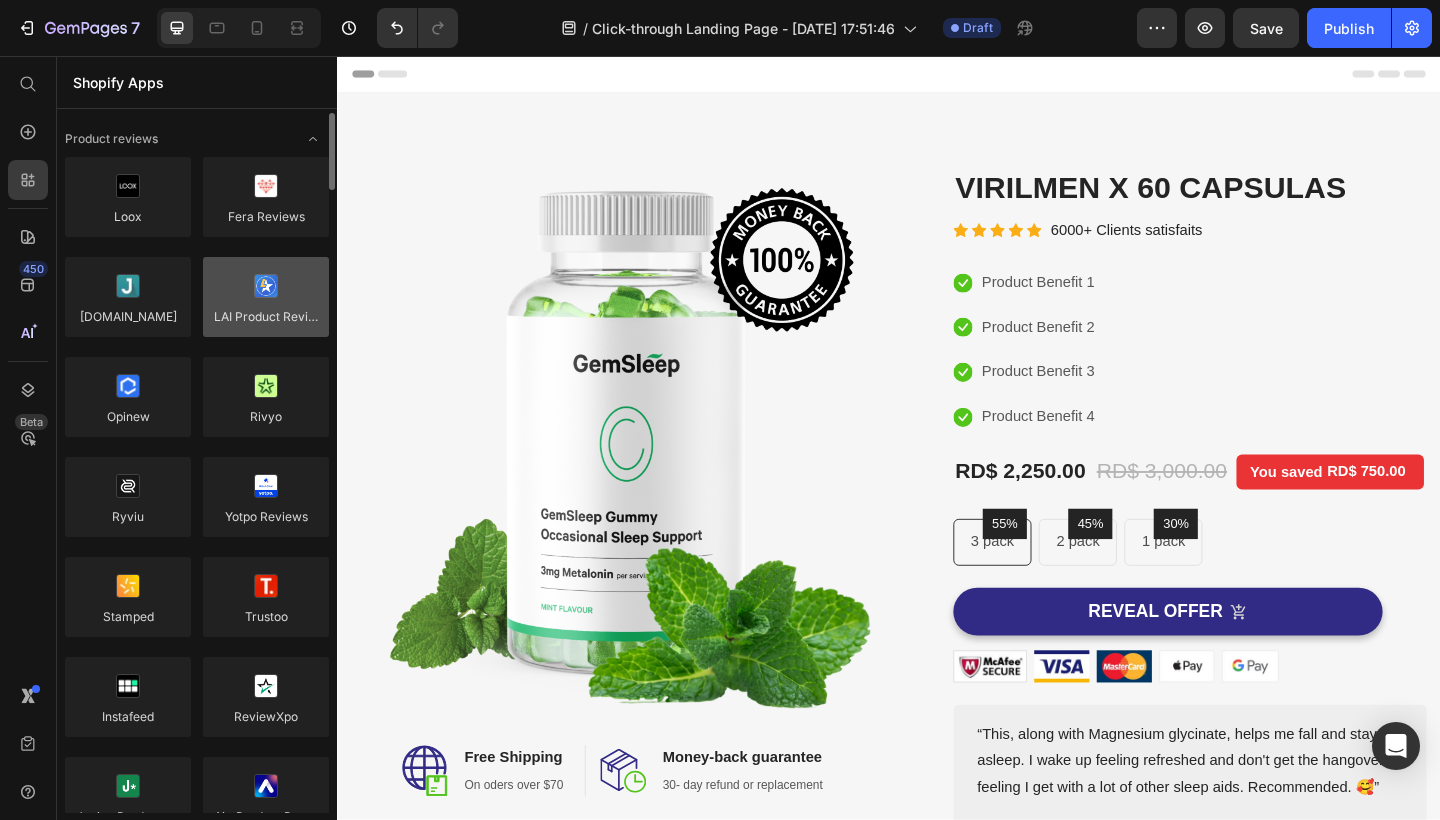 click at bounding box center [266, 297] 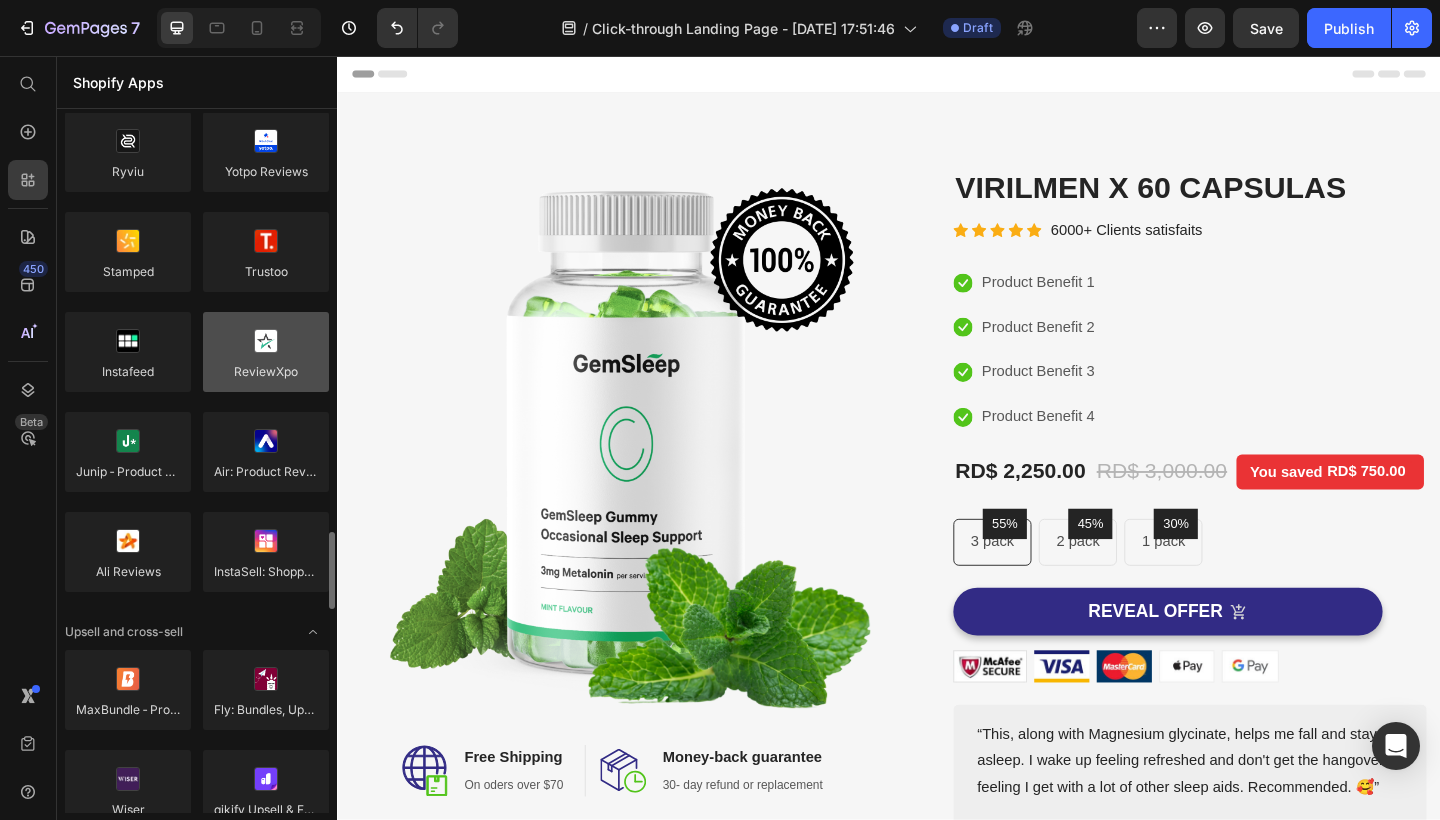 scroll, scrollTop: 688, scrollLeft: 0, axis: vertical 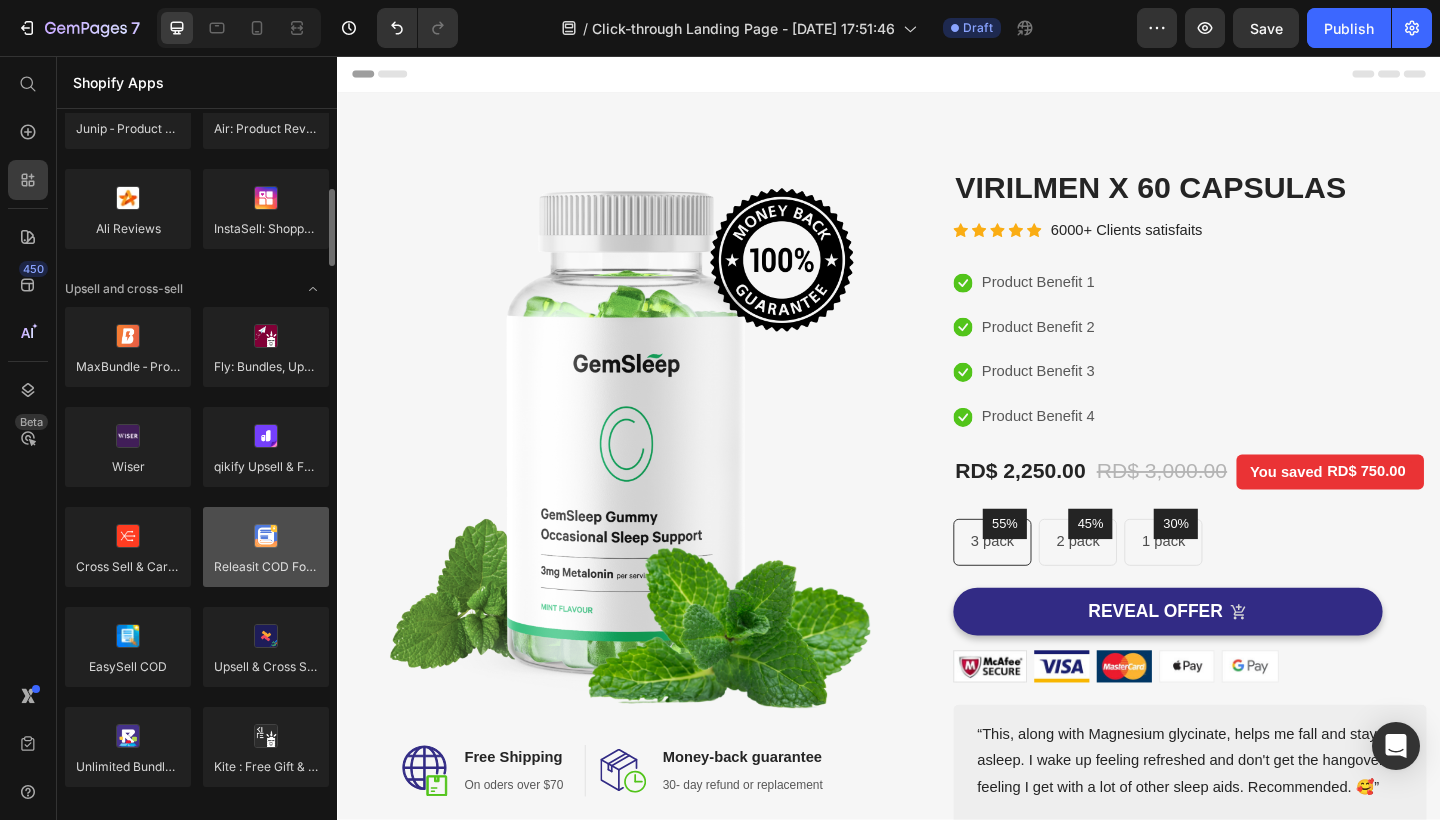 click at bounding box center (266, 547) 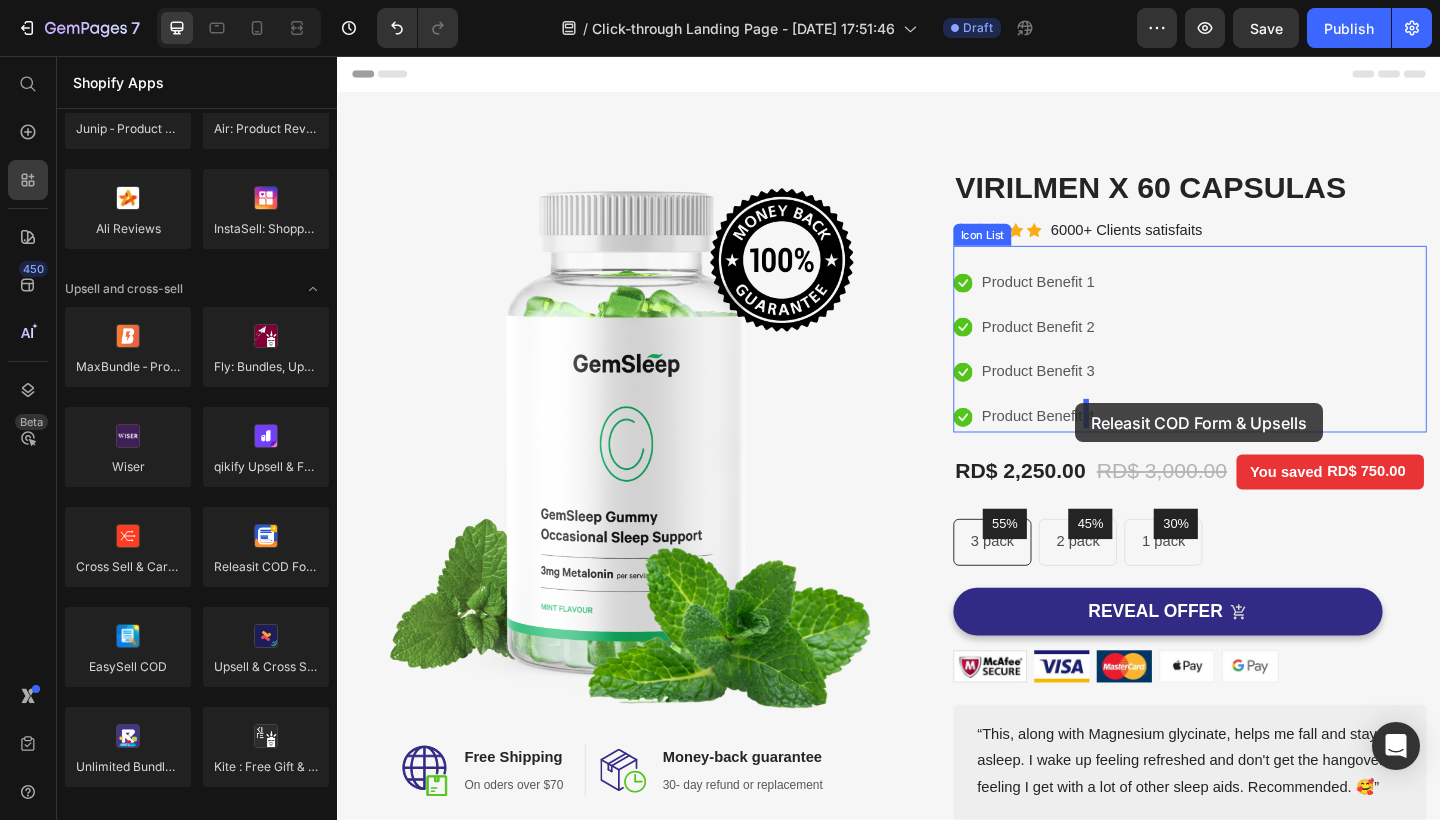 drag, startPoint x: 601, startPoint y: 617, endPoint x: 1140, endPoint y: 434, distance: 569.21875 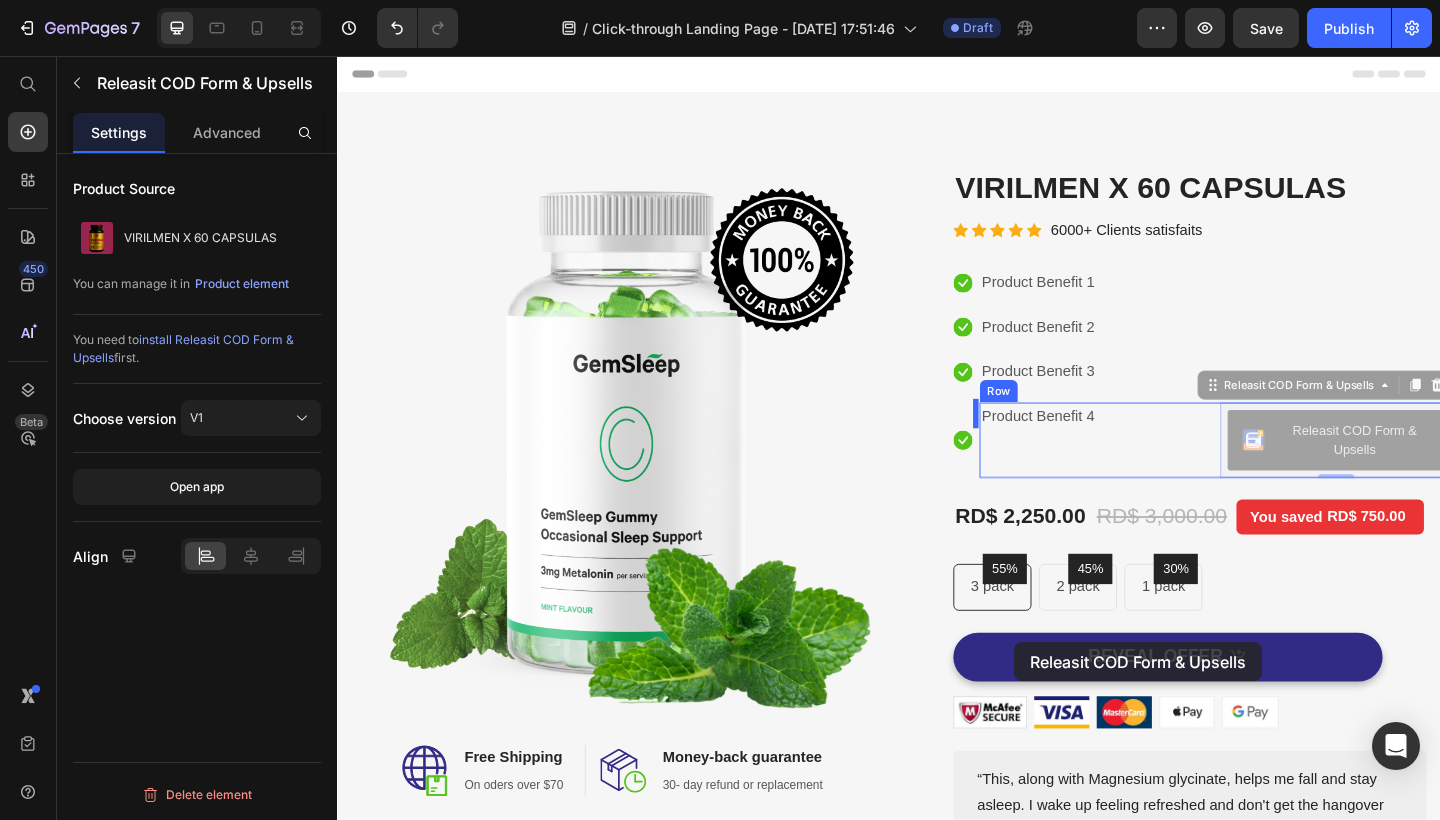 drag, startPoint x: 1300, startPoint y: 410, endPoint x: 1072, endPoint y: 699, distance: 368.11005 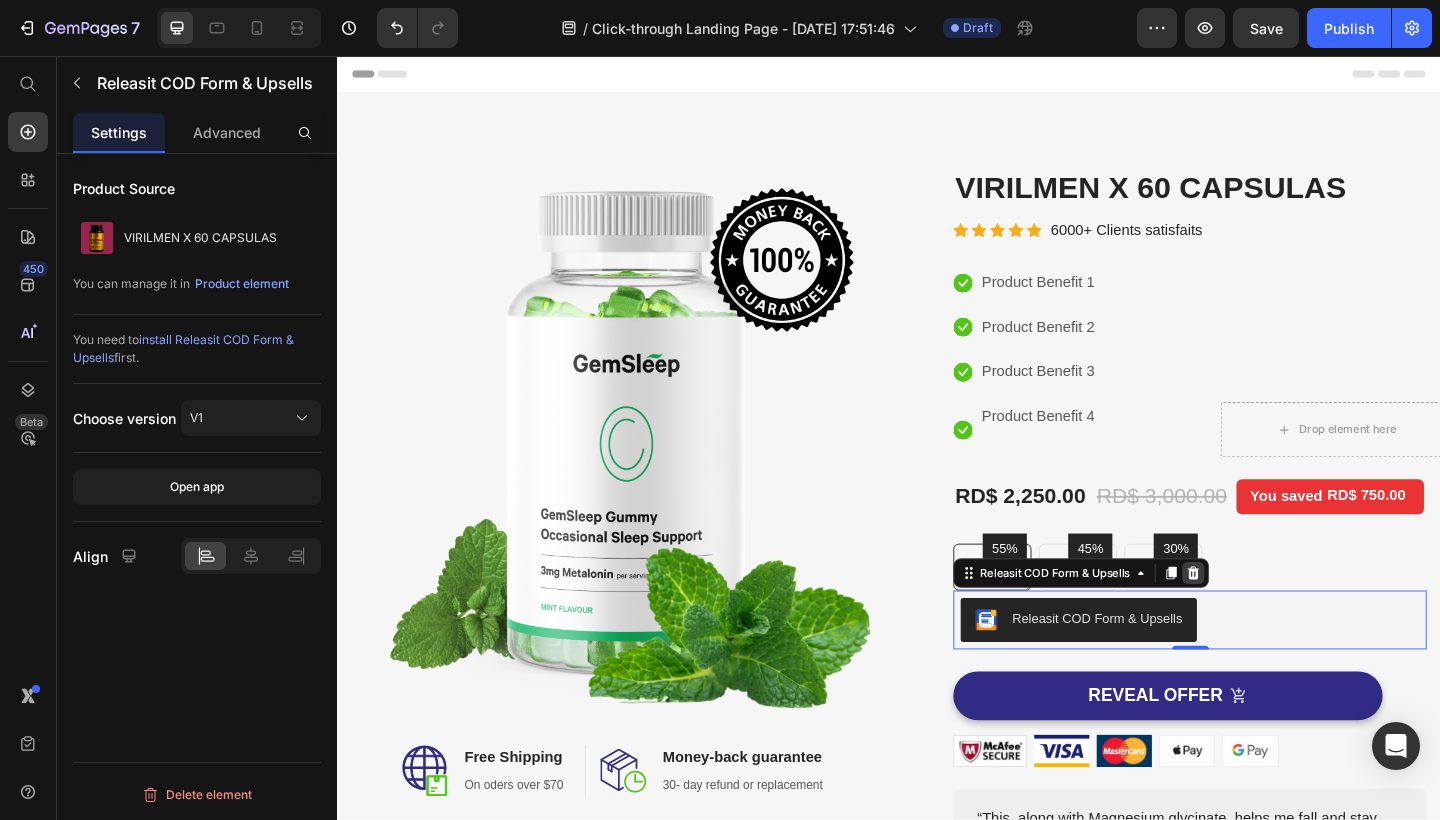 click 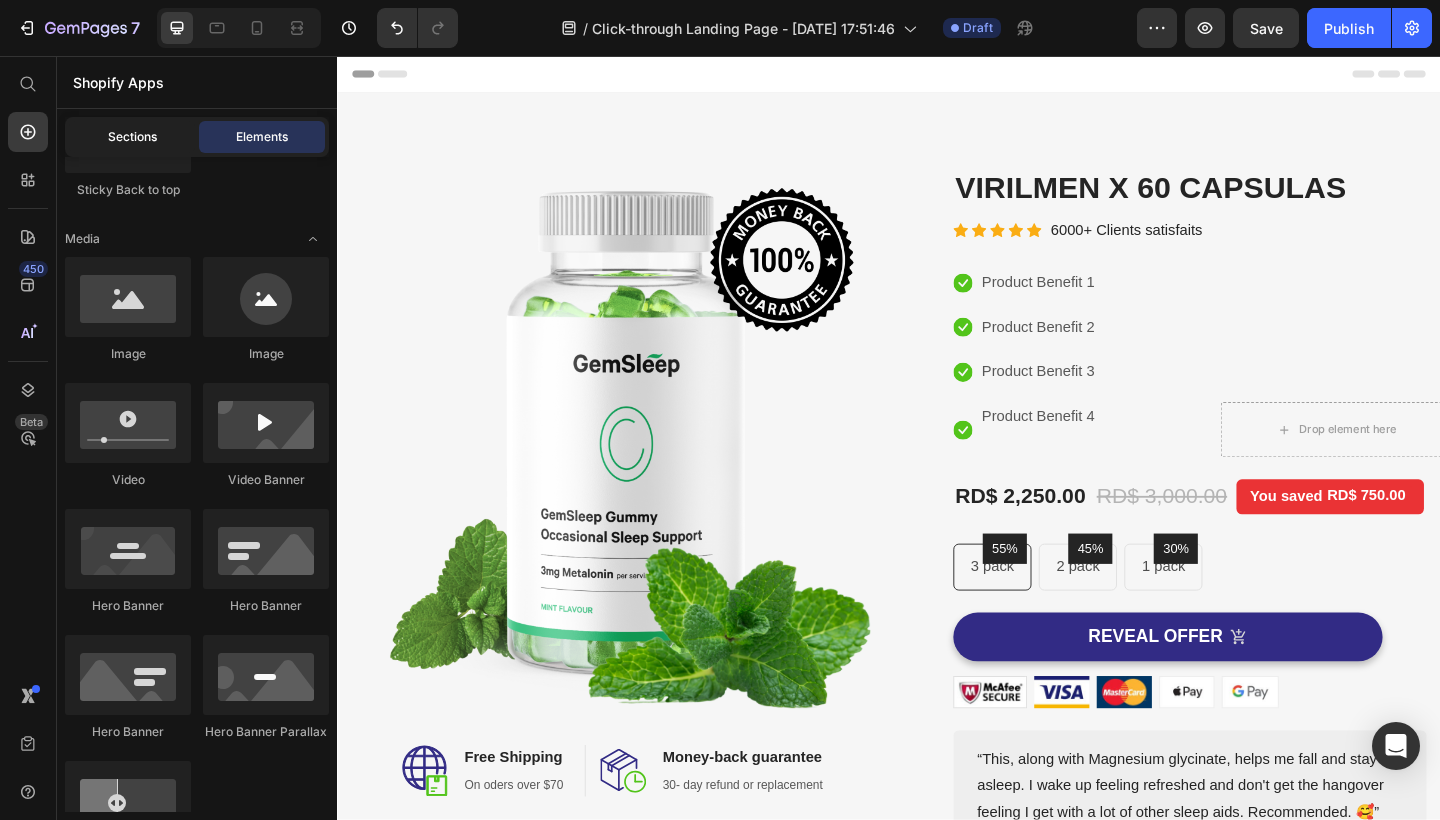 click on "Sections" 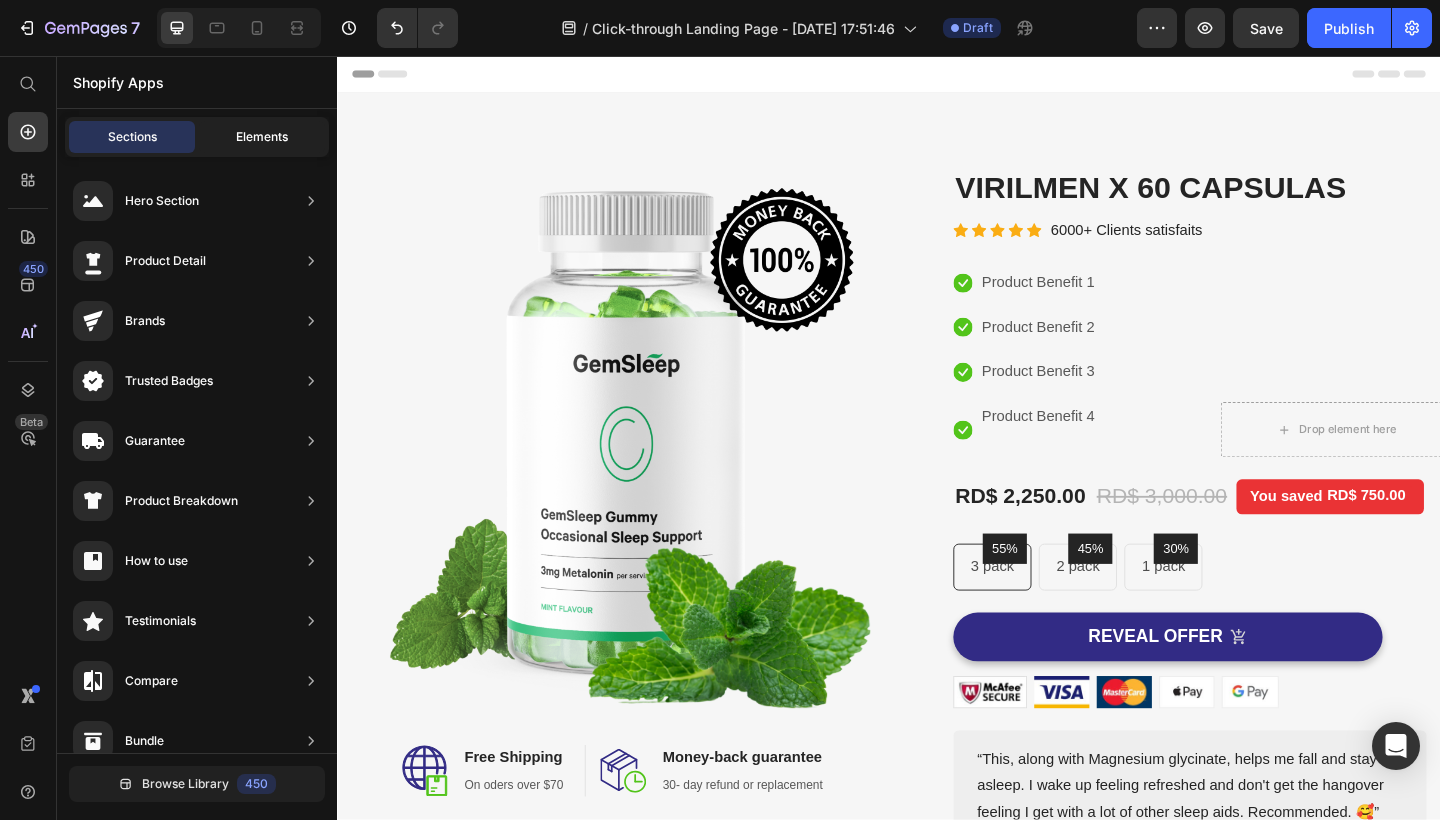 click on "Elements" at bounding box center (262, 137) 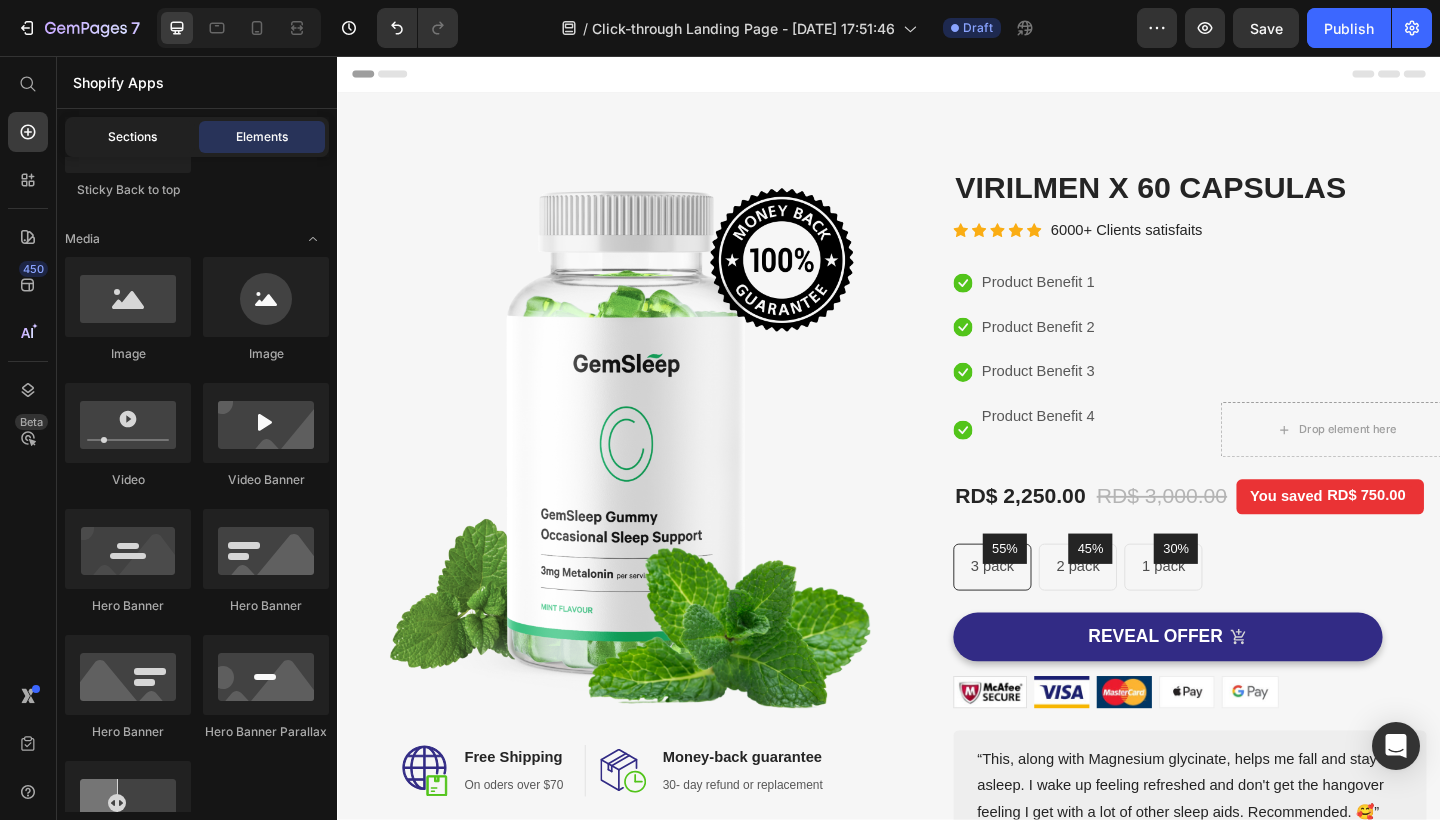 click on "Sections" 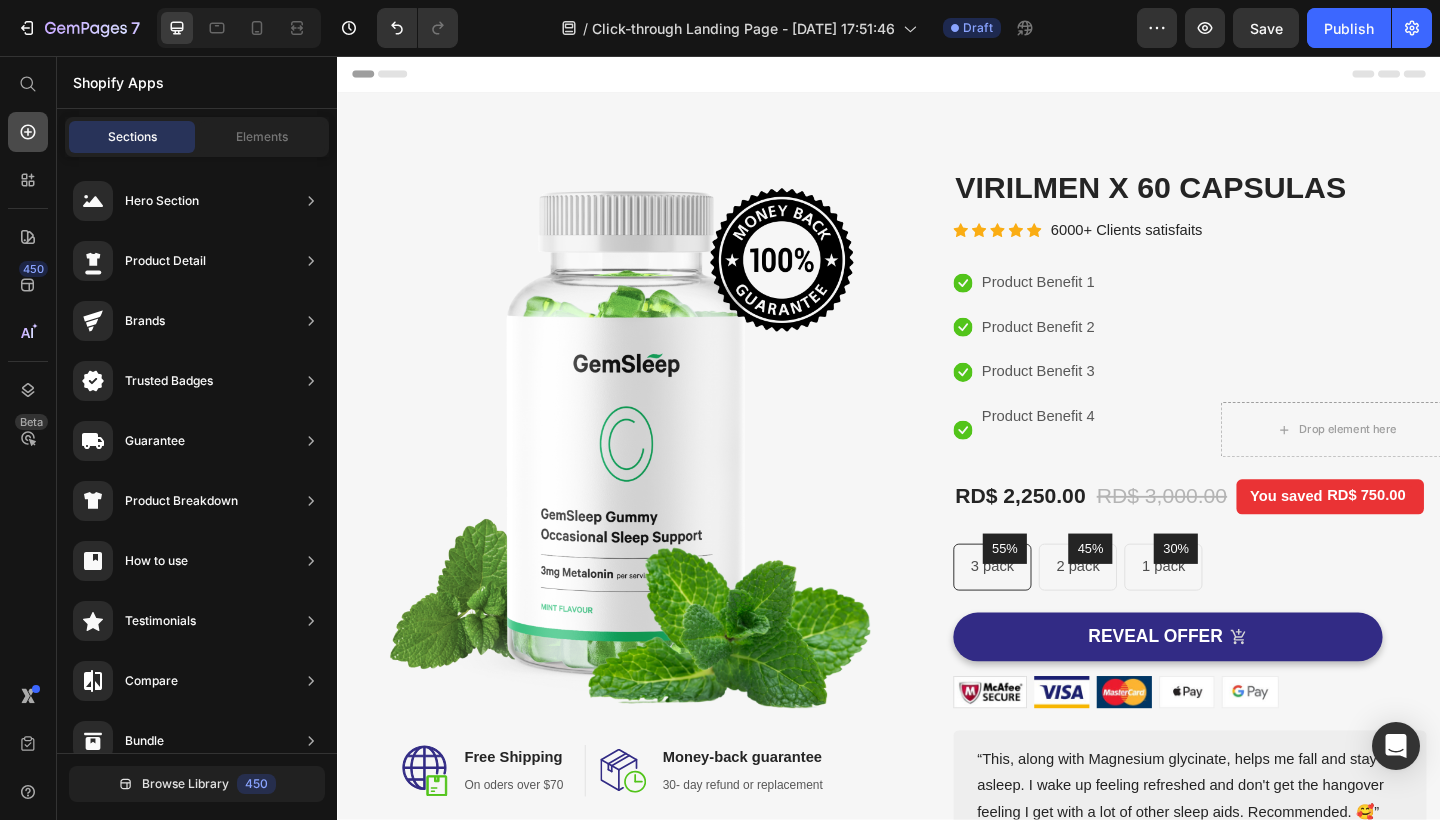 click 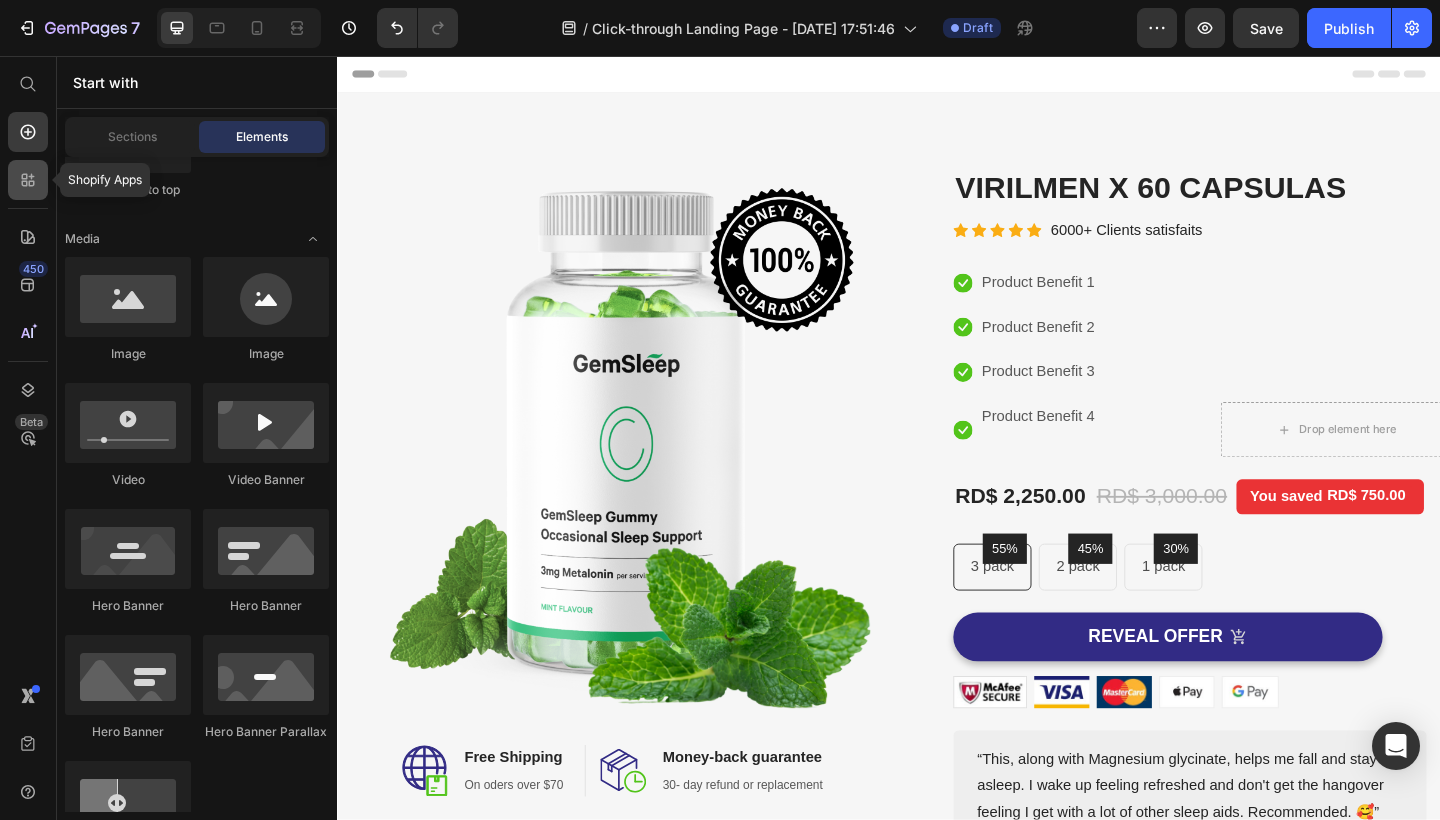 click 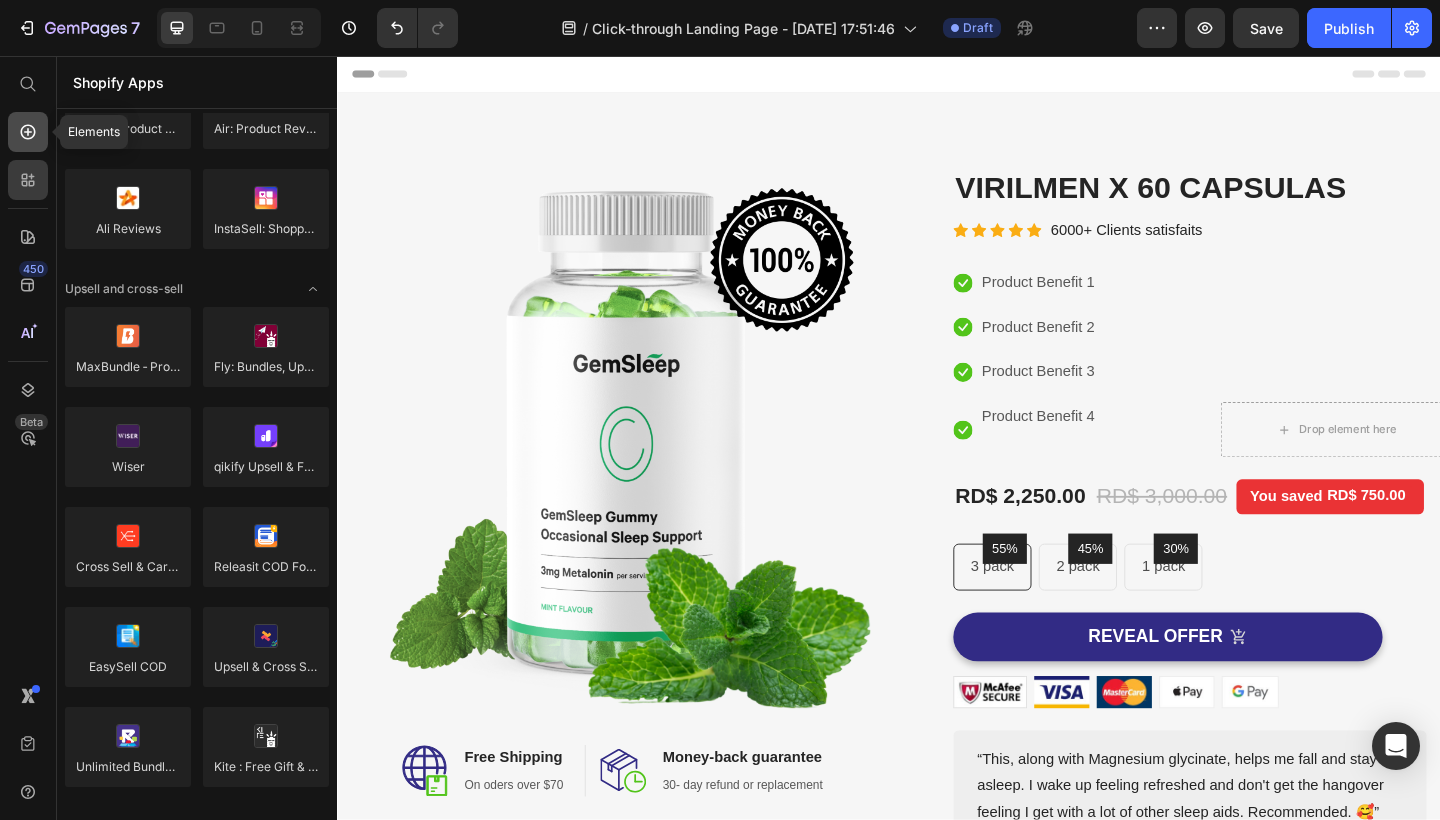 click 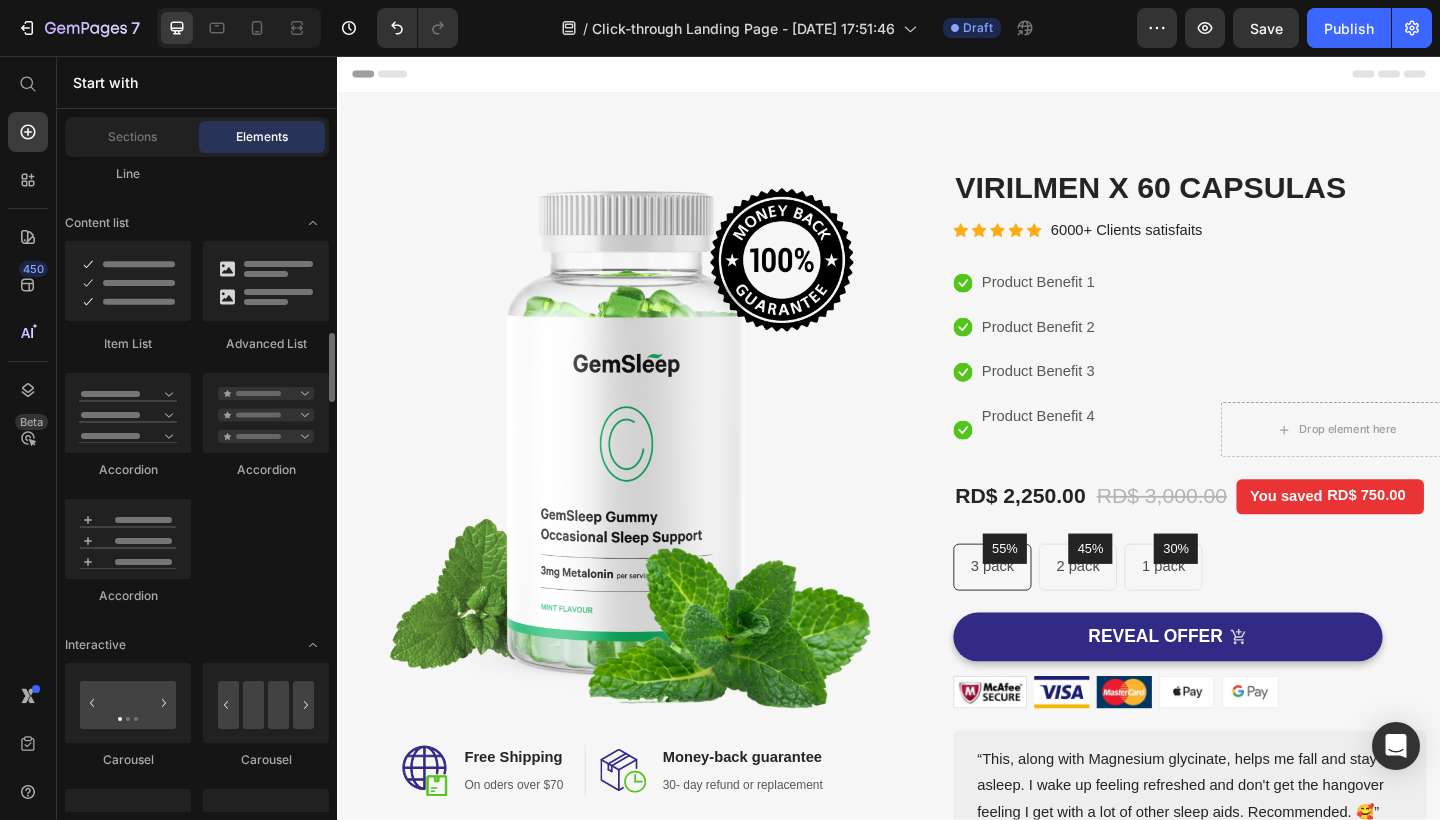 scroll, scrollTop: 2353, scrollLeft: 0, axis: vertical 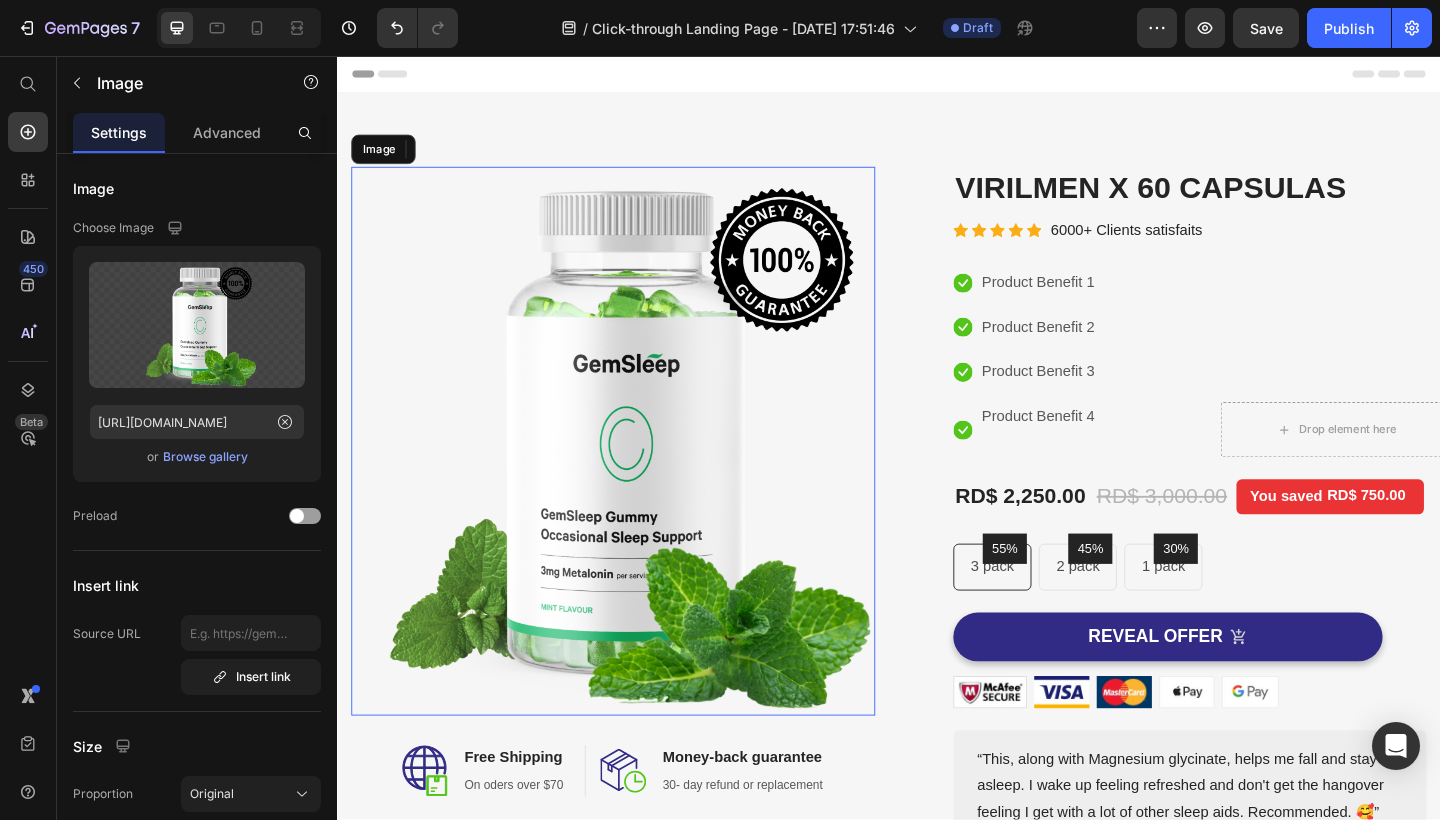 click at bounding box center [637, 475] 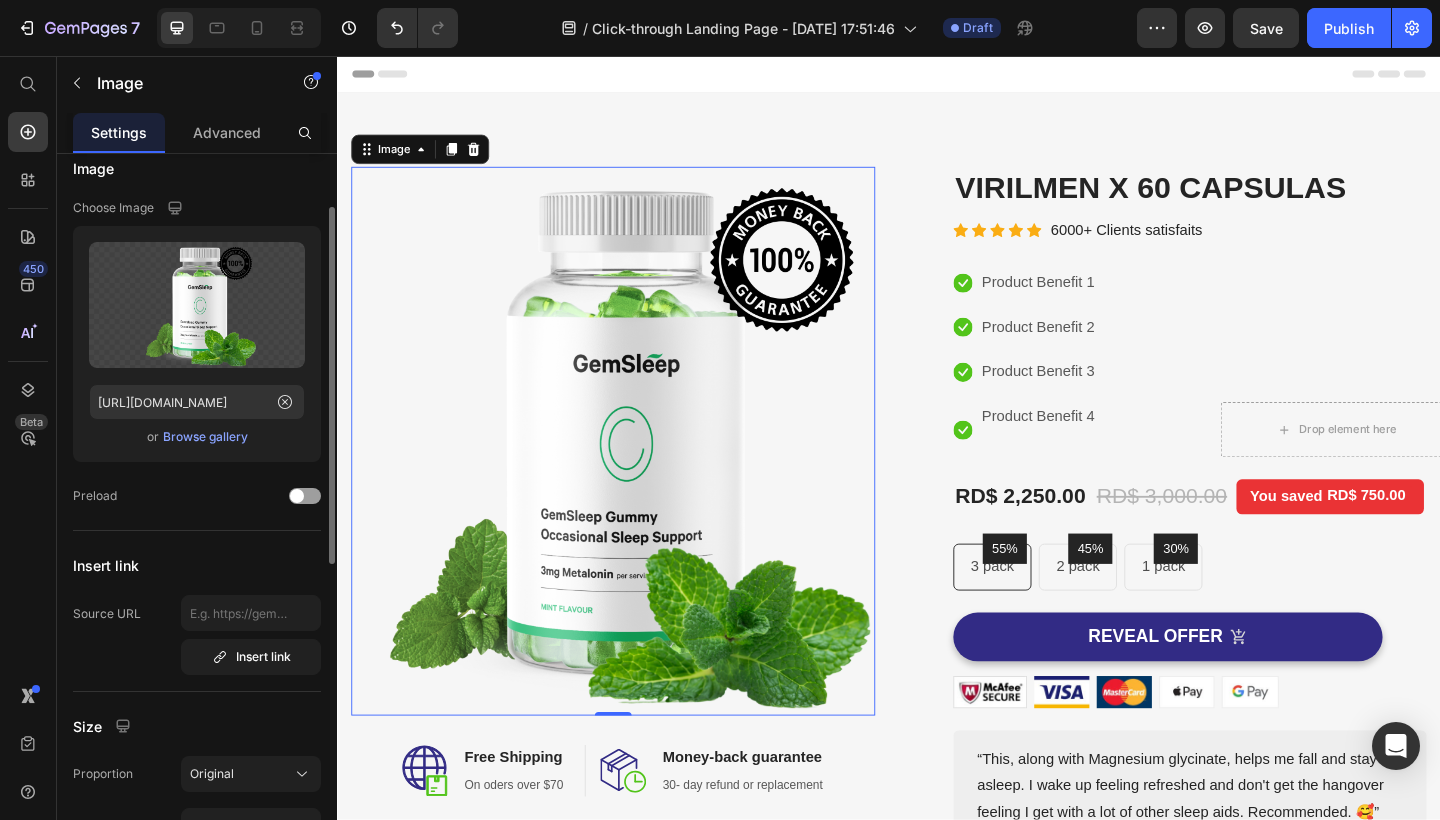 scroll, scrollTop: 49, scrollLeft: 0, axis: vertical 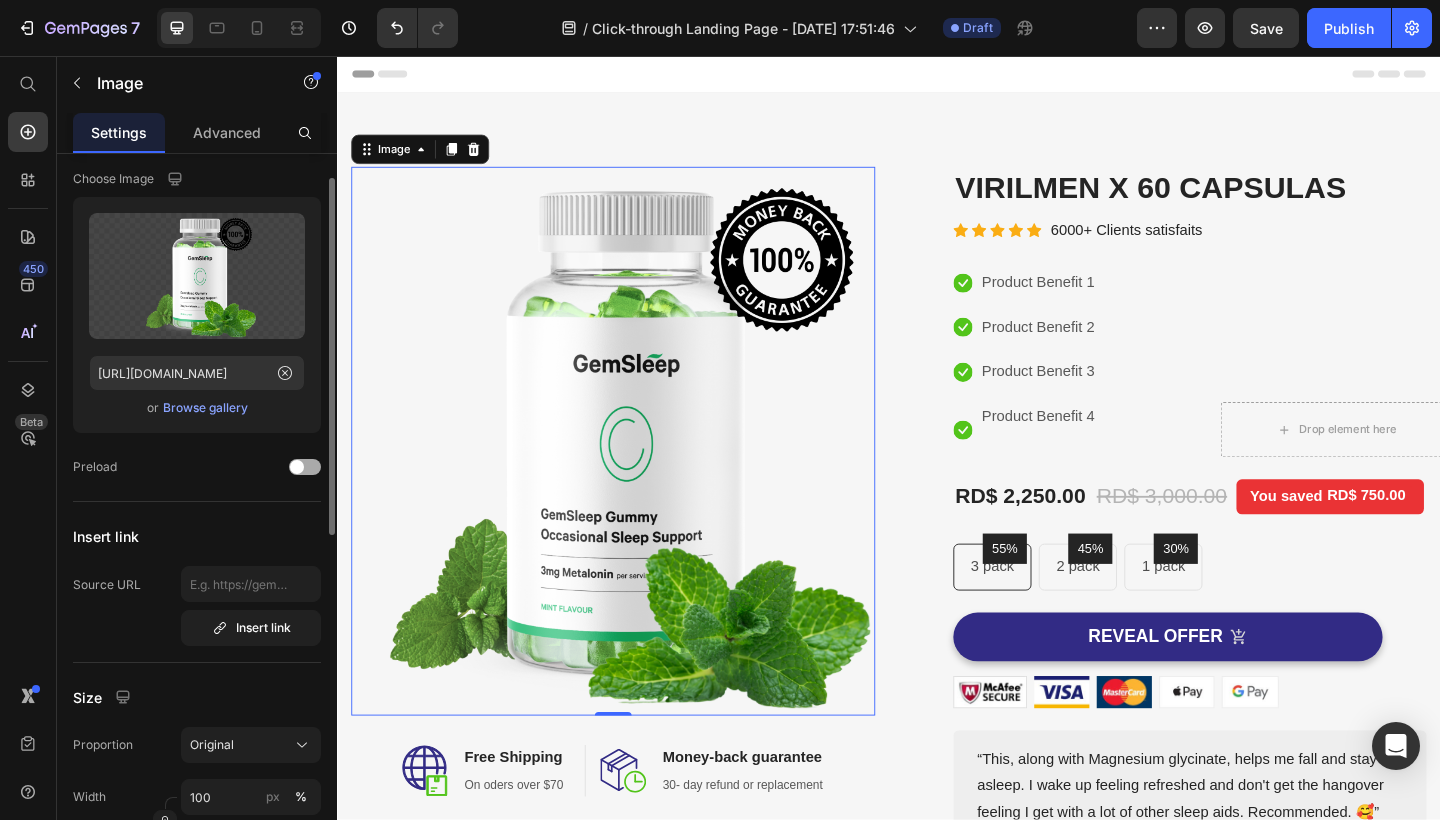 click at bounding box center [297, 467] 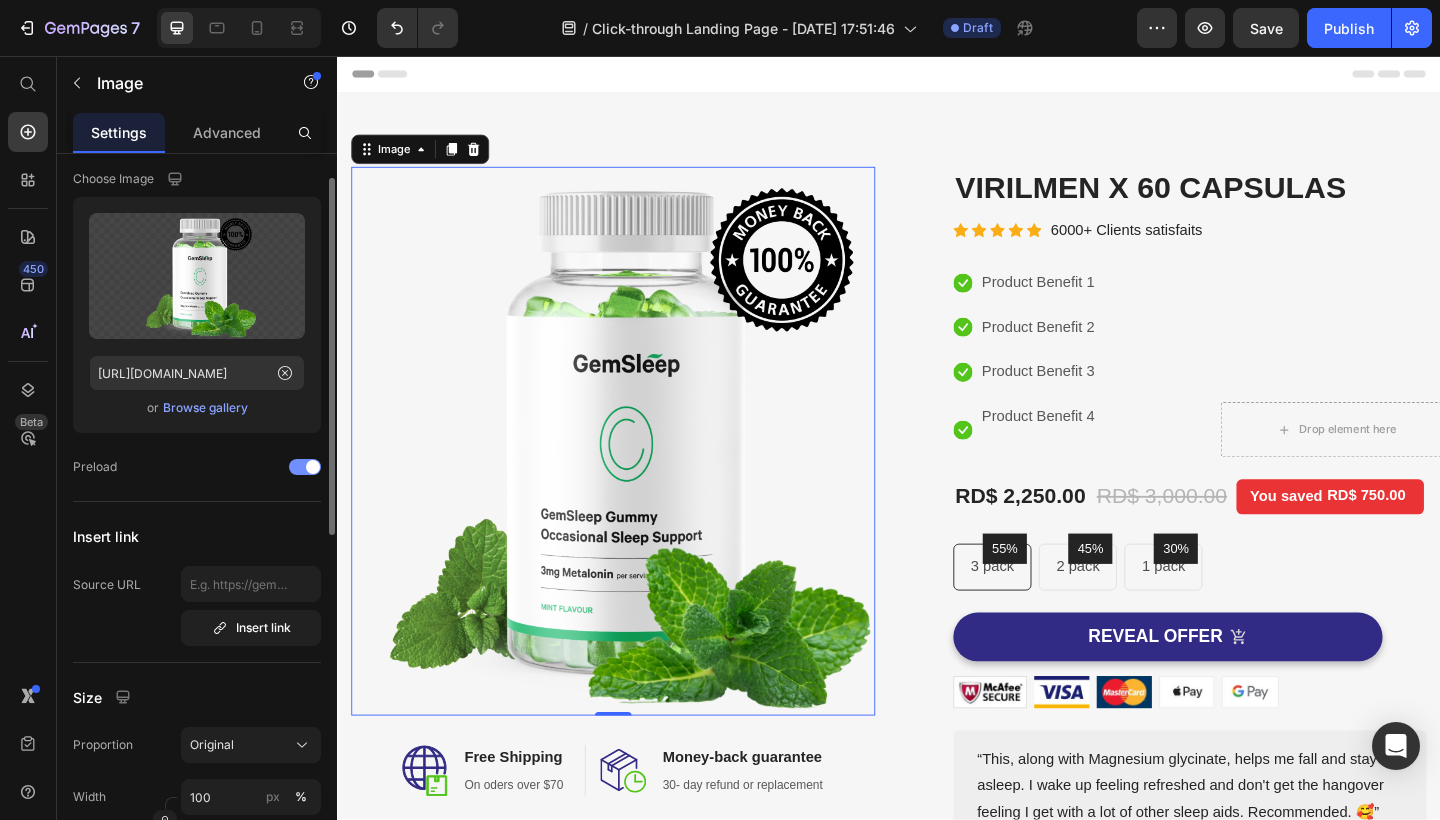 click at bounding box center [305, 467] 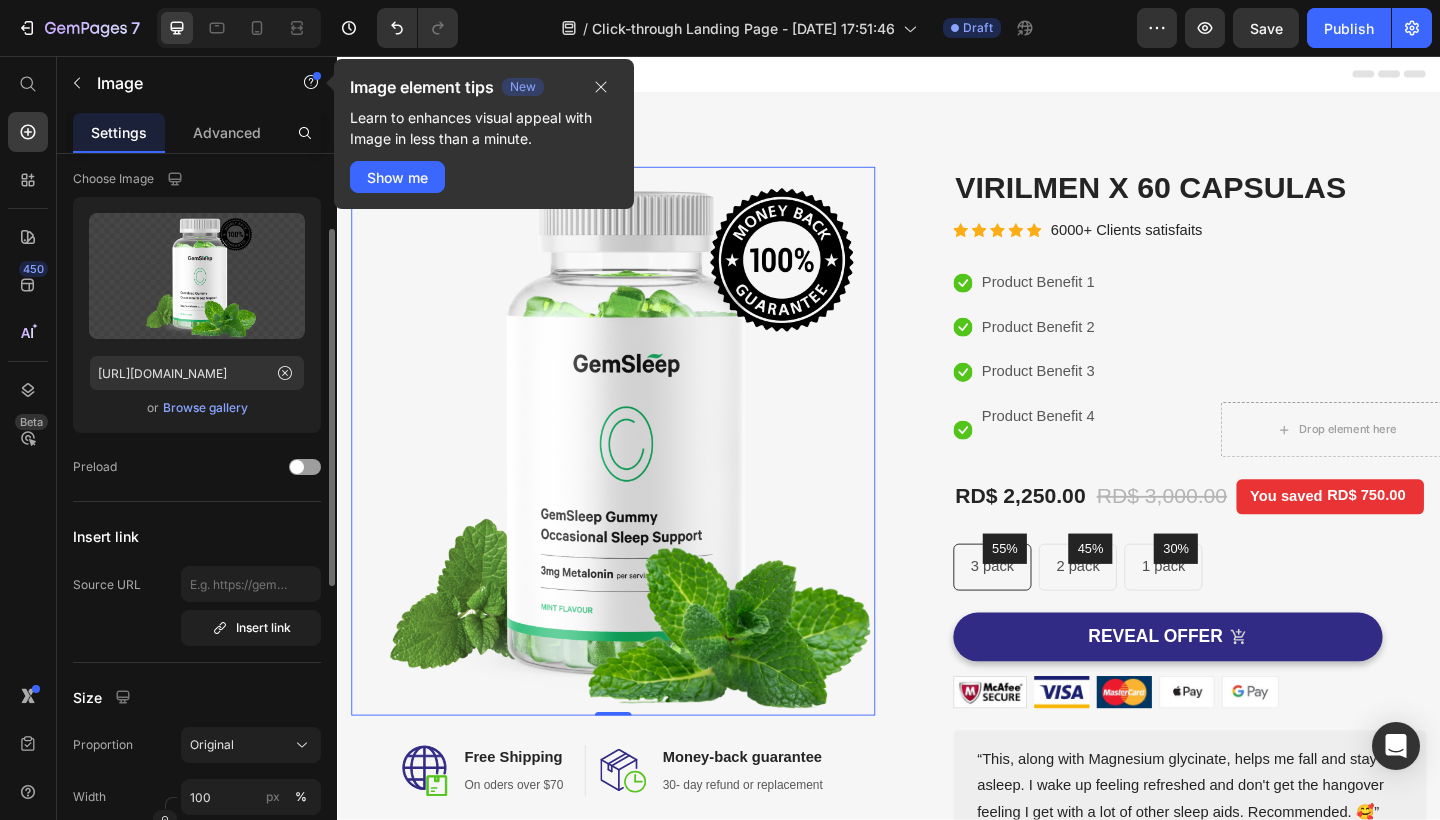 scroll, scrollTop: 132, scrollLeft: 0, axis: vertical 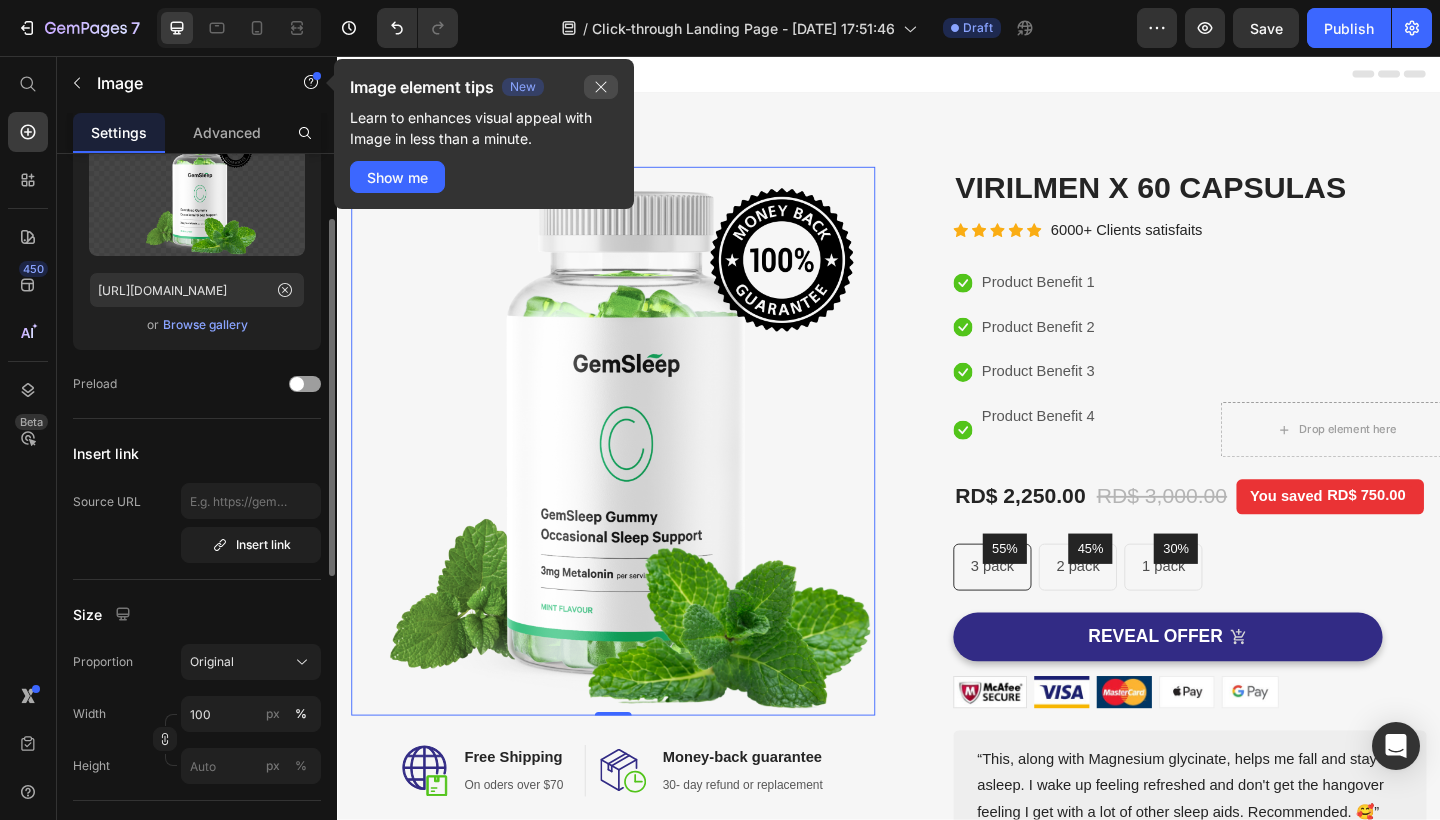 click at bounding box center (601, 87) 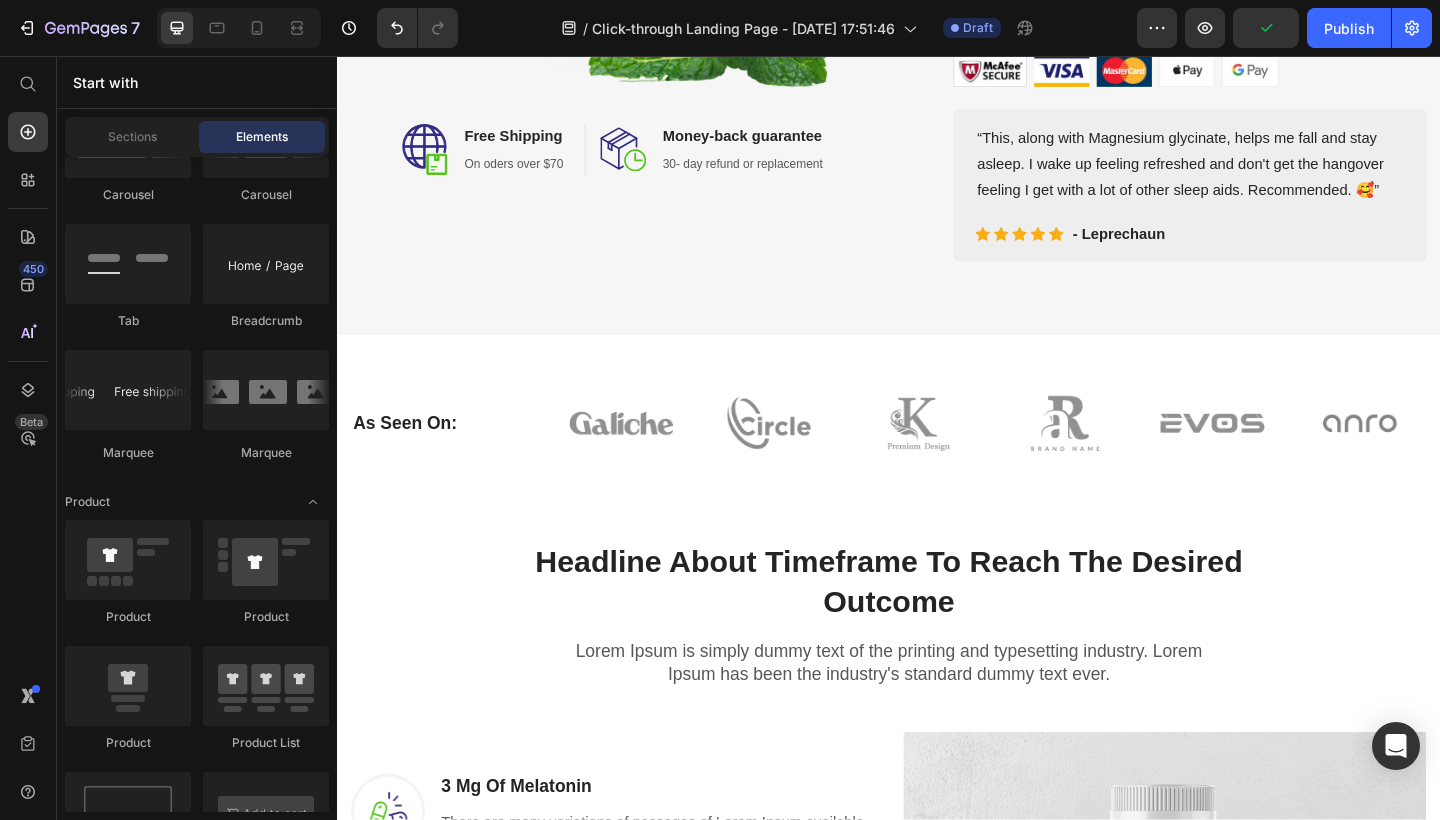 scroll, scrollTop: 909, scrollLeft: 0, axis: vertical 